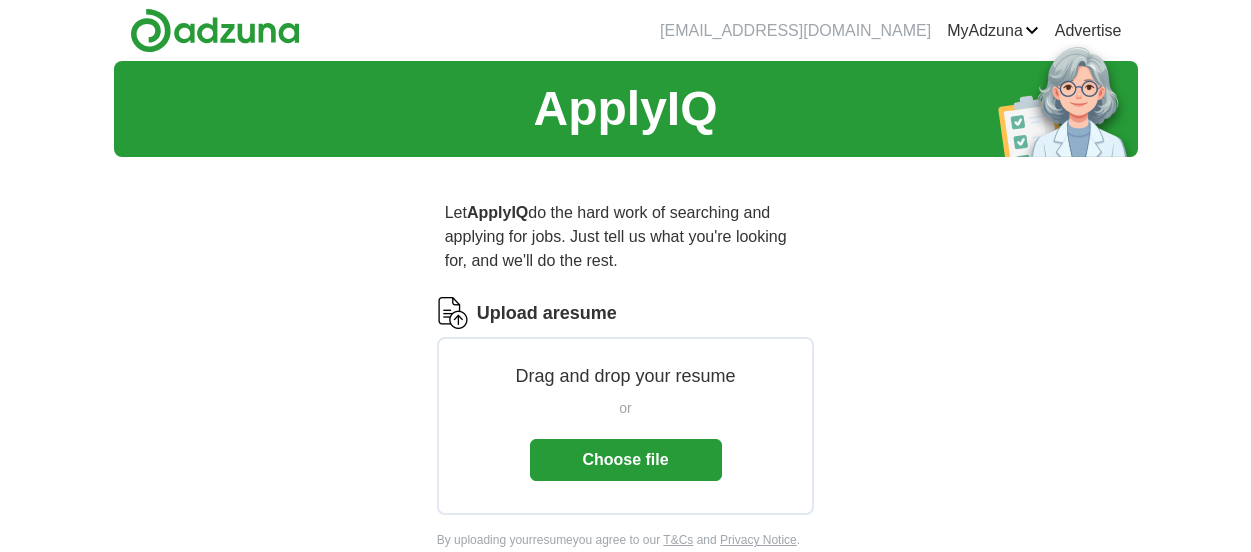 scroll, scrollTop: 0, scrollLeft: 0, axis: both 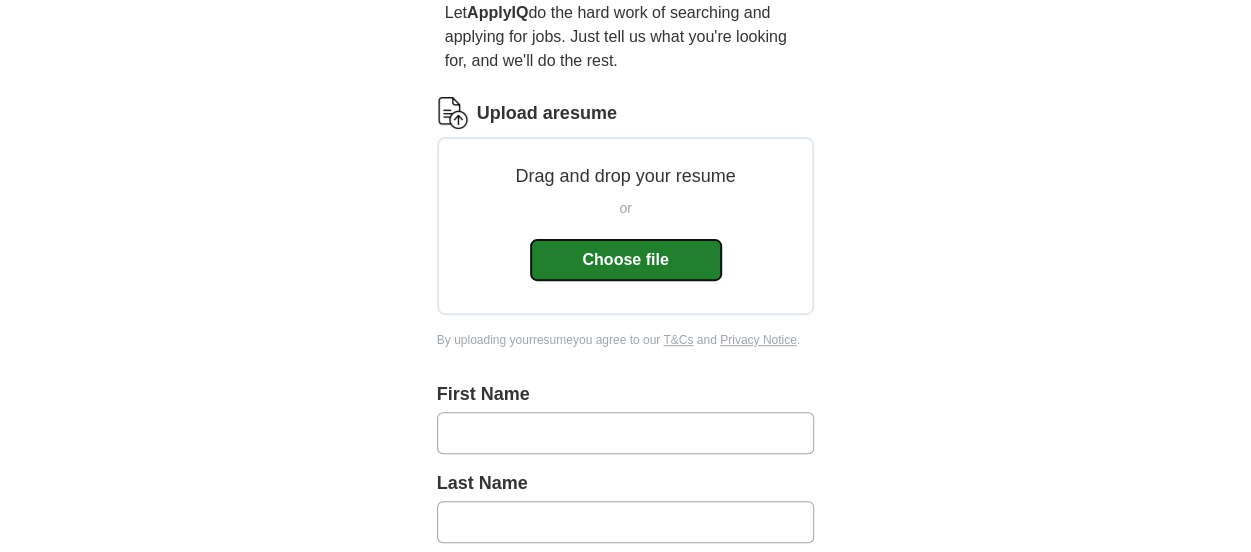 click on "Choose file" at bounding box center (626, 260) 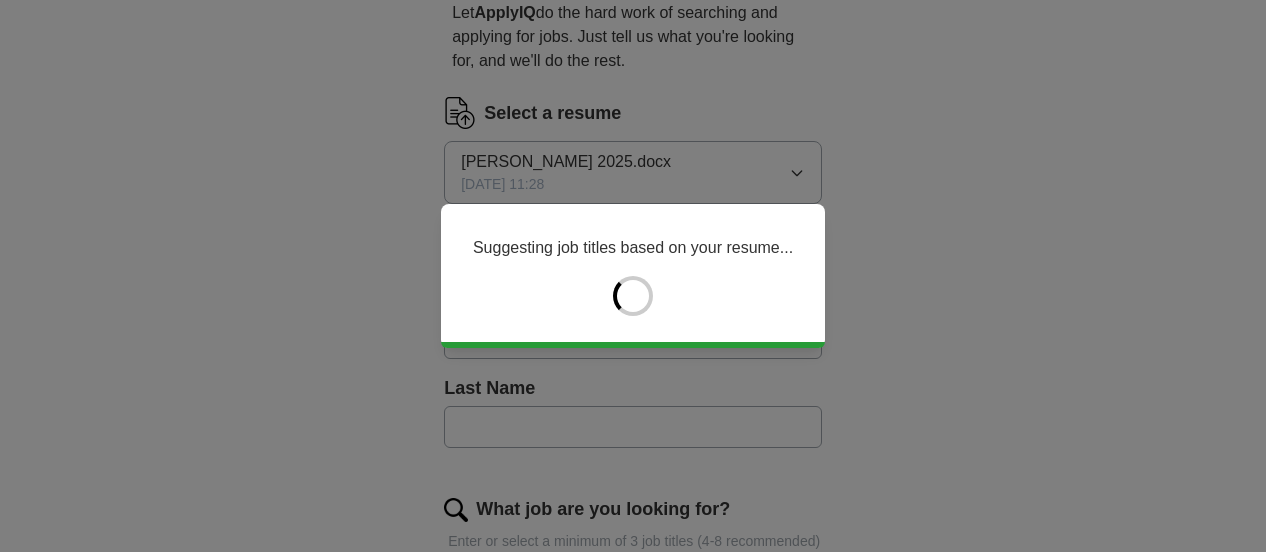 type on "****" 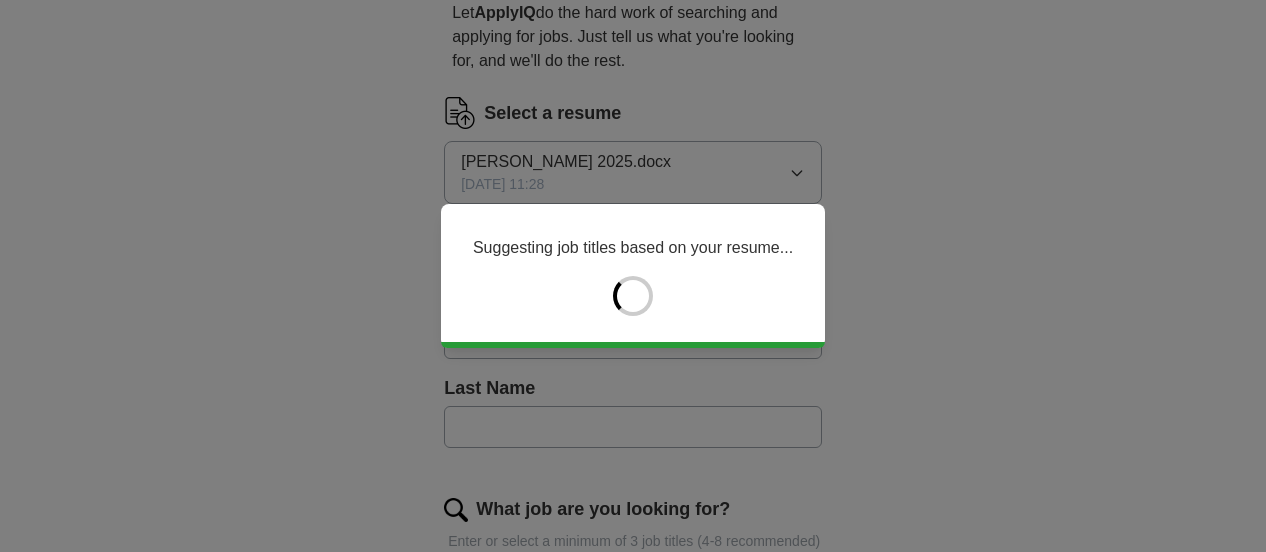 type on "*****" 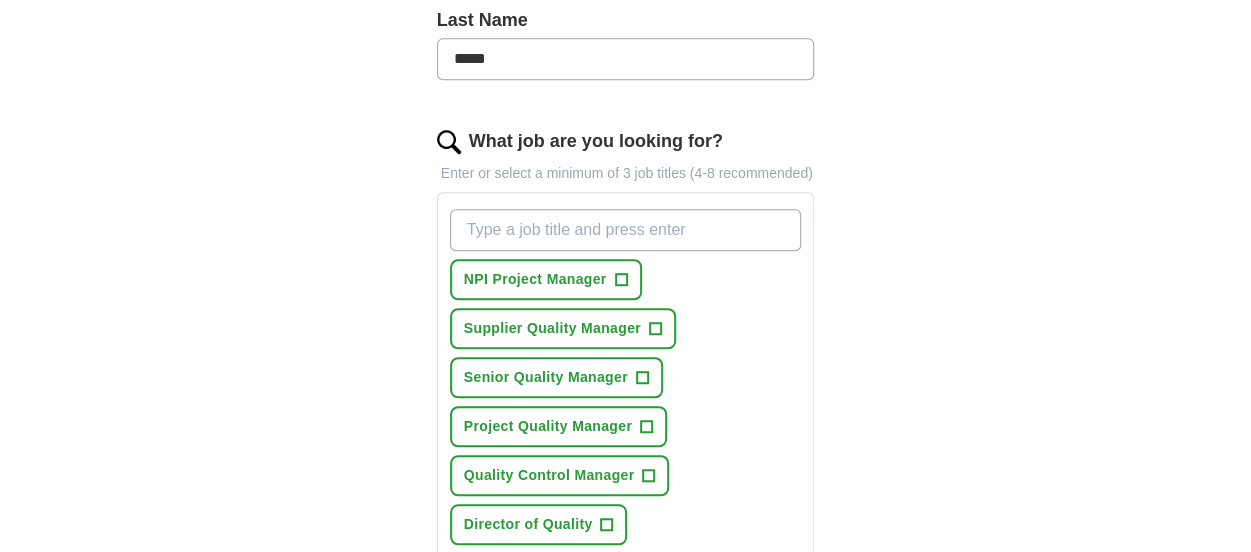 scroll, scrollTop: 600, scrollLeft: 0, axis: vertical 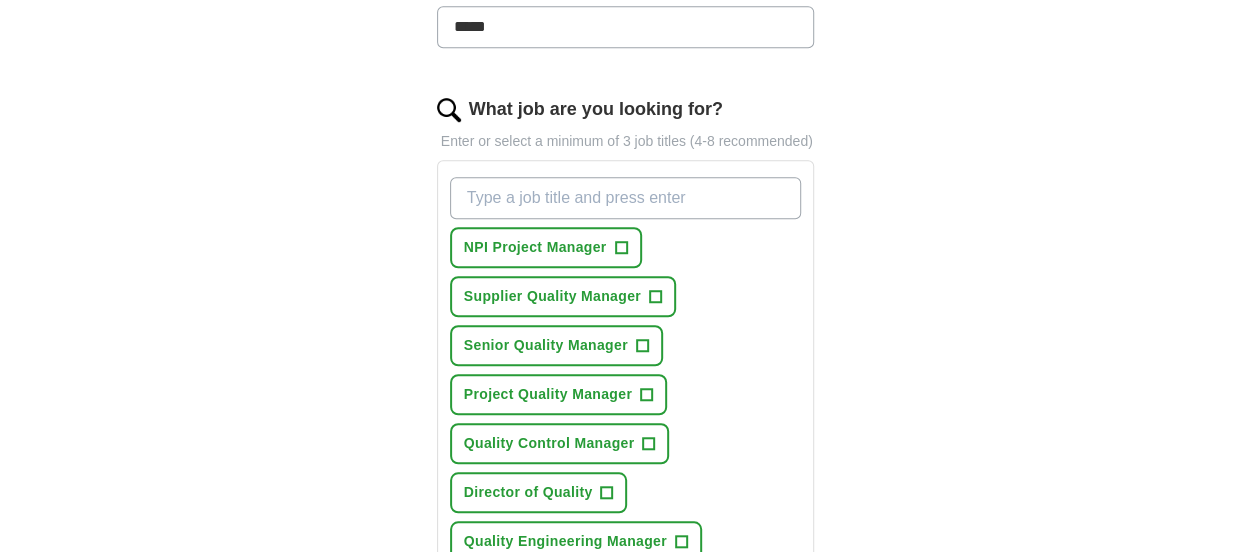 click on "What job are you looking for?" at bounding box center (626, 198) 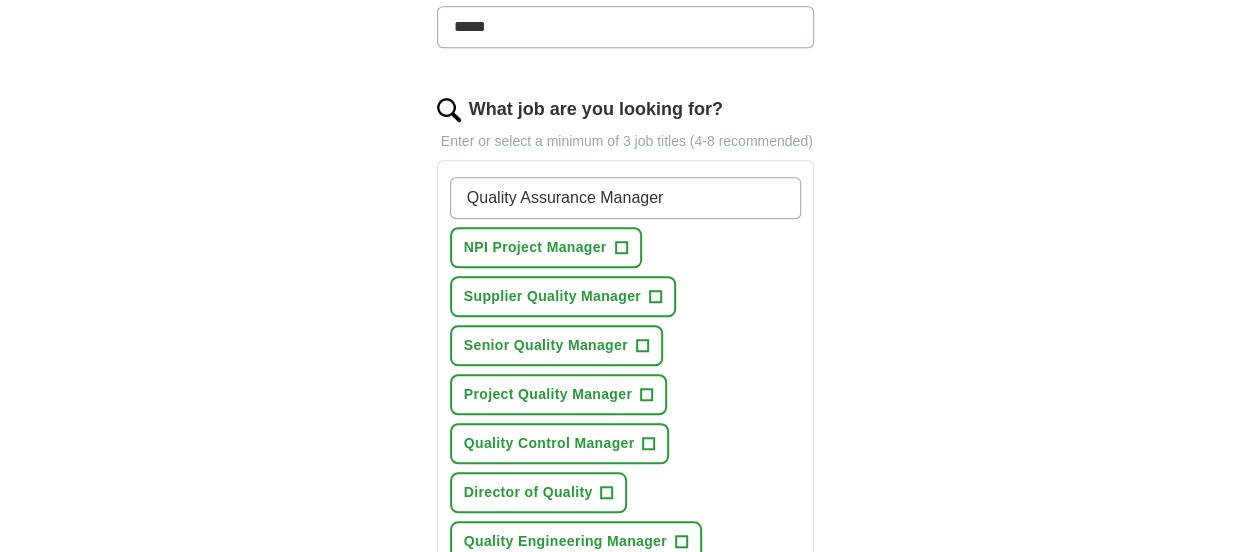 type on "Quality Assurance Manager" 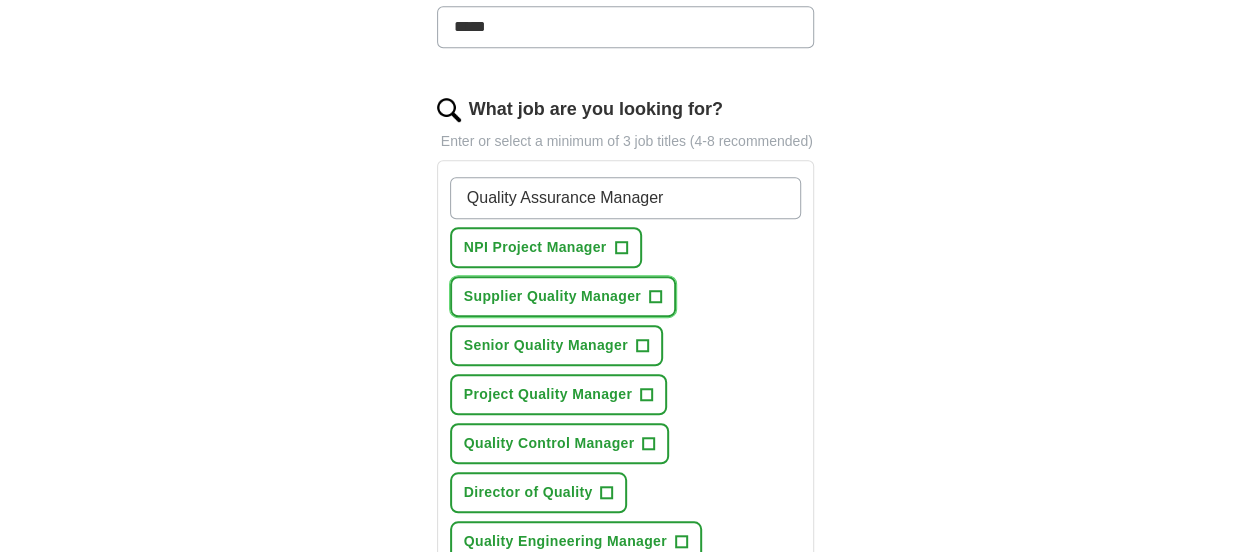 click on "+" at bounding box center (655, 297) 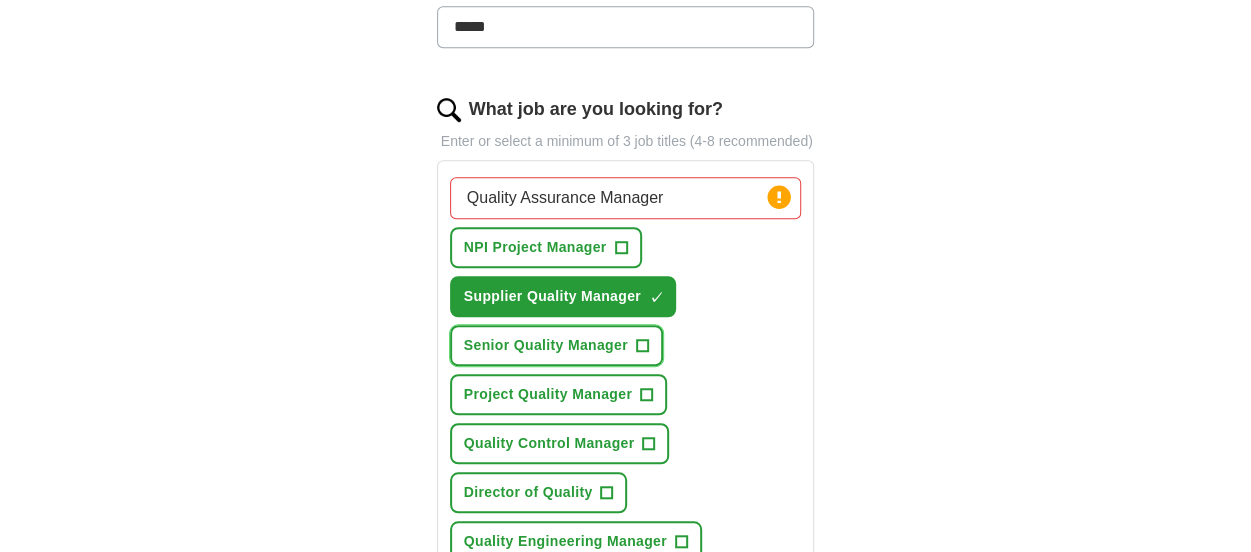 click on "+" at bounding box center (642, 346) 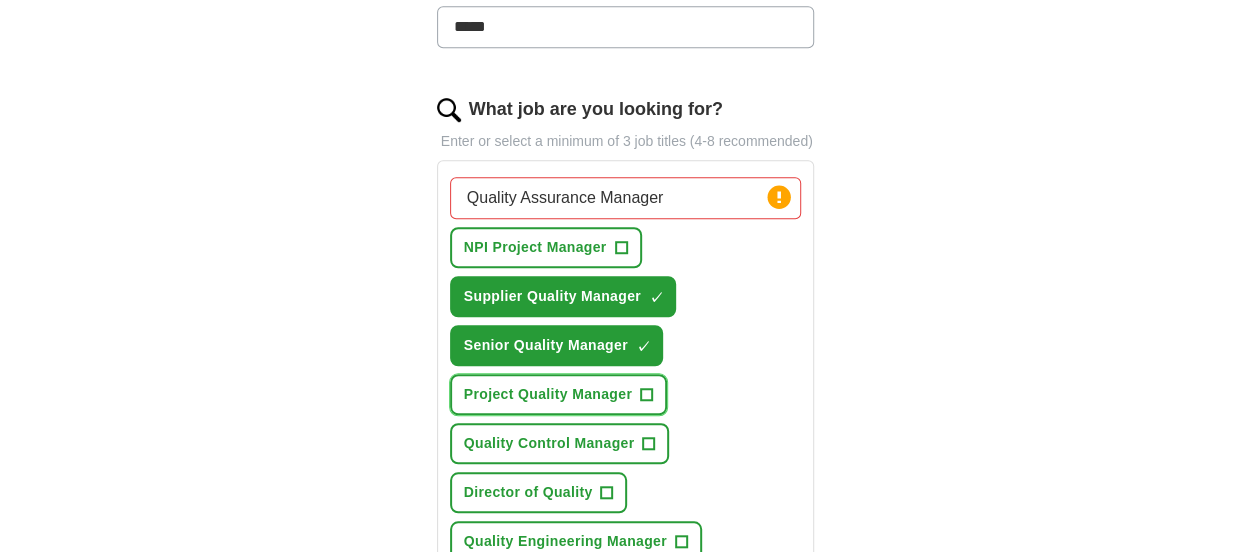 click on "+" at bounding box center [647, 395] 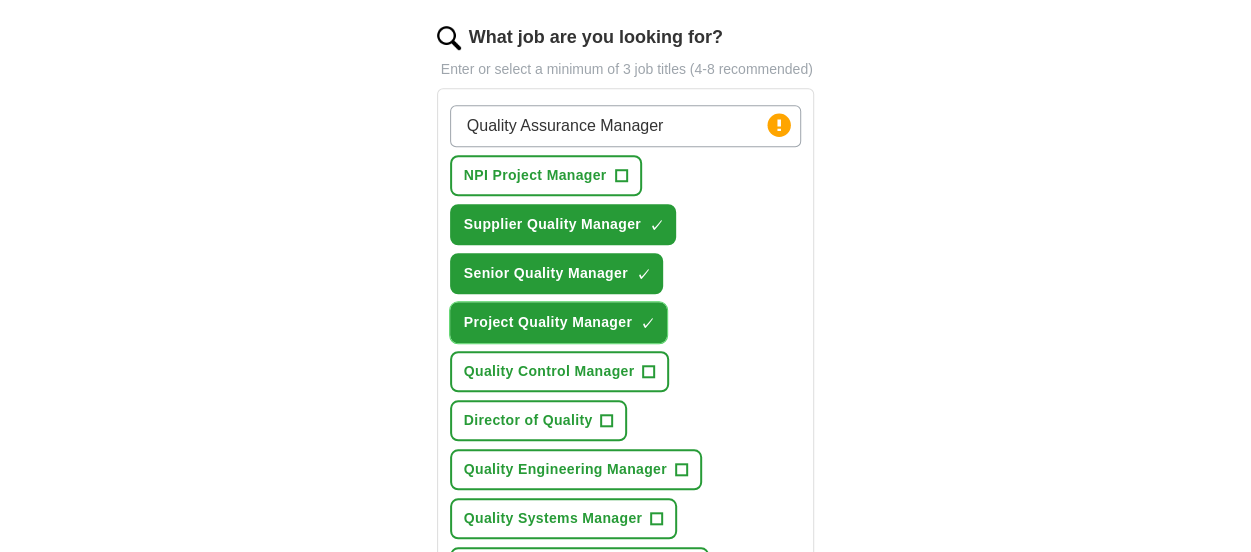 scroll, scrollTop: 700, scrollLeft: 0, axis: vertical 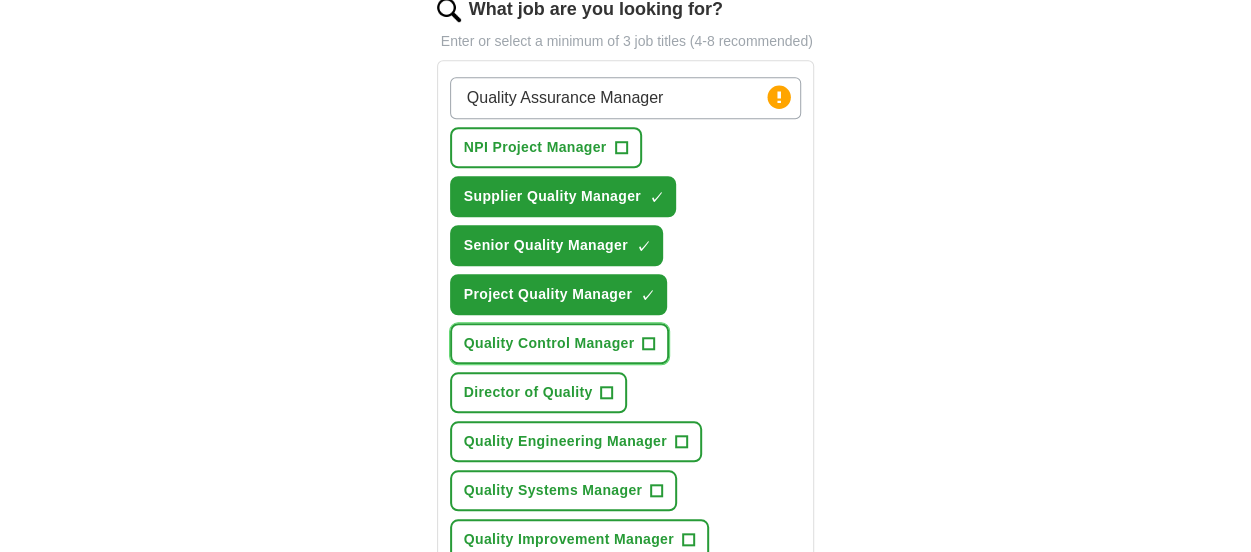 click on "+" at bounding box center (649, 344) 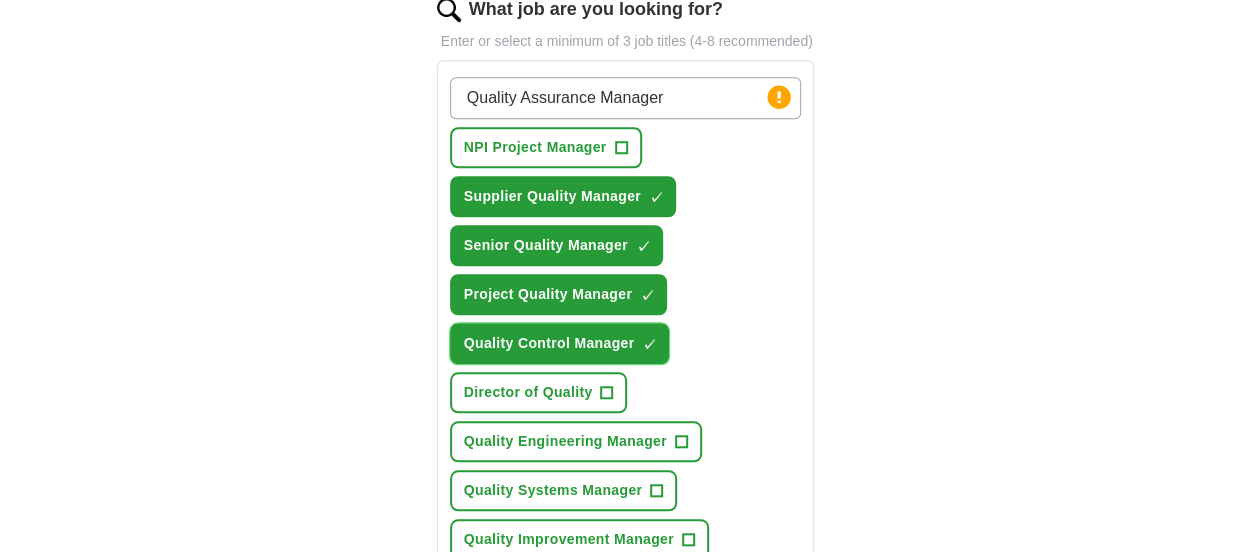 scroll, scrollTop: 800, scrollLeft: 0, axis: vertical 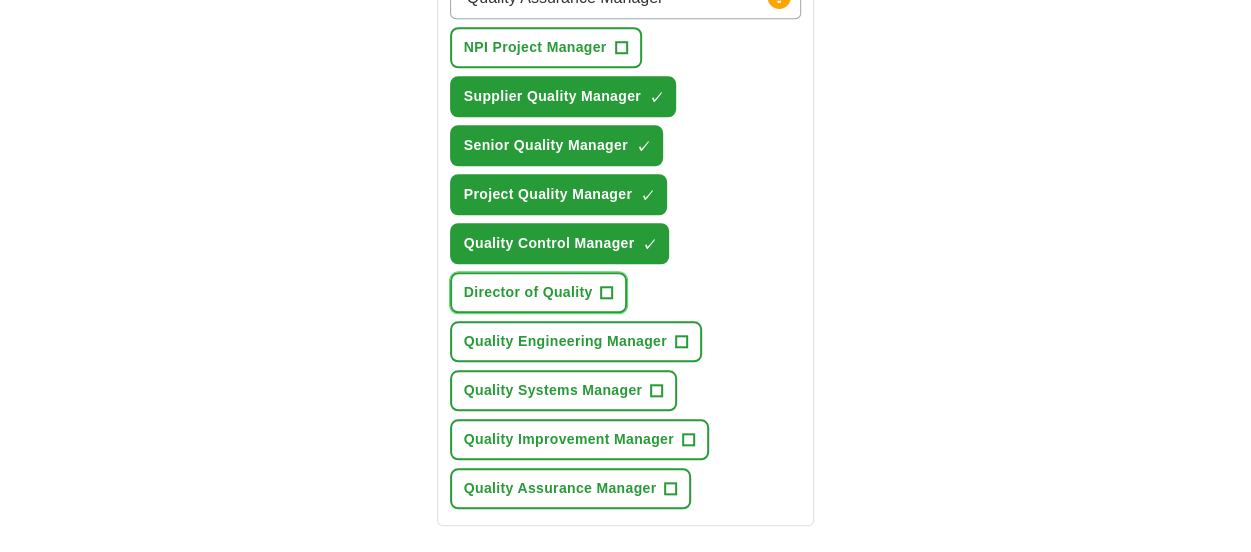click on "+" at bounding box center (607, 293) 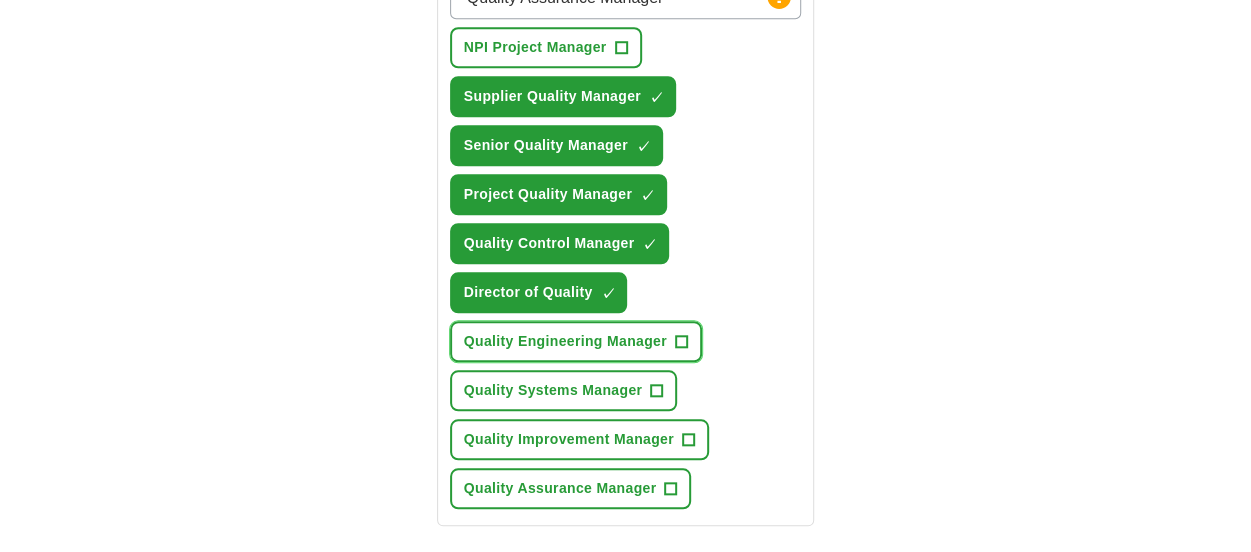 click on "Quality Engineering Manager +" at bounding box center [576, 341] 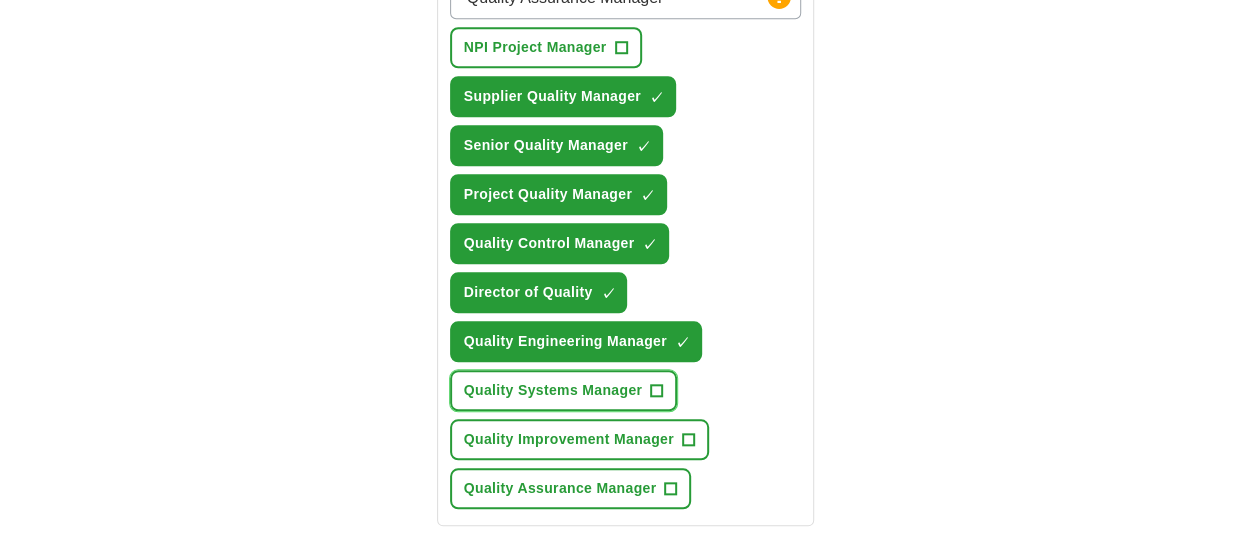 click on "Quality Systems Manager +" at bounding box center [563, 390] 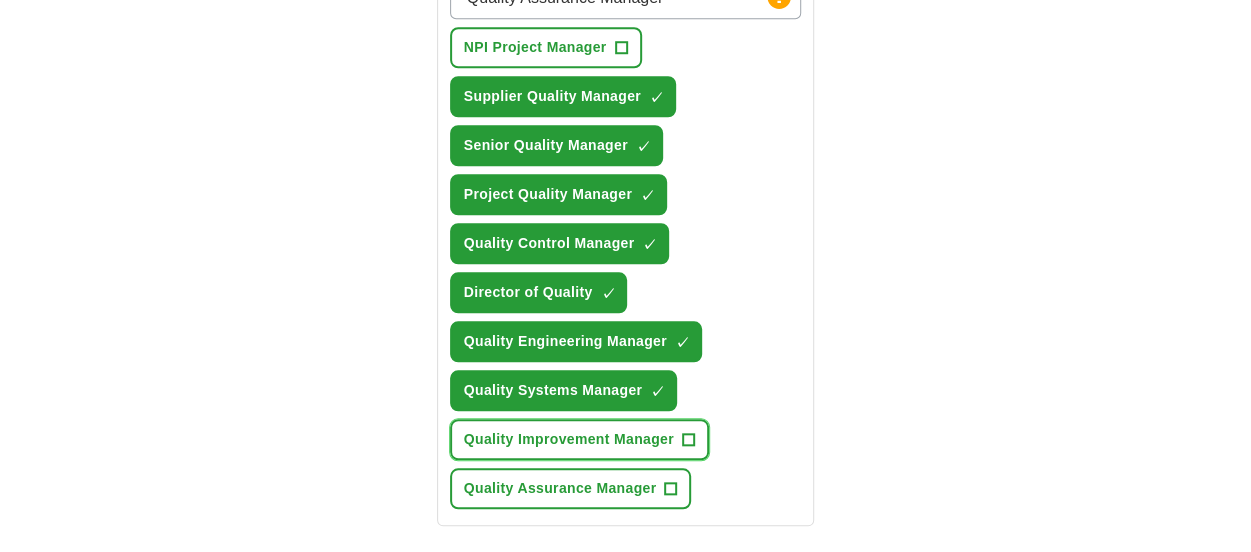 click on "+" at bounding box center [688, 440] 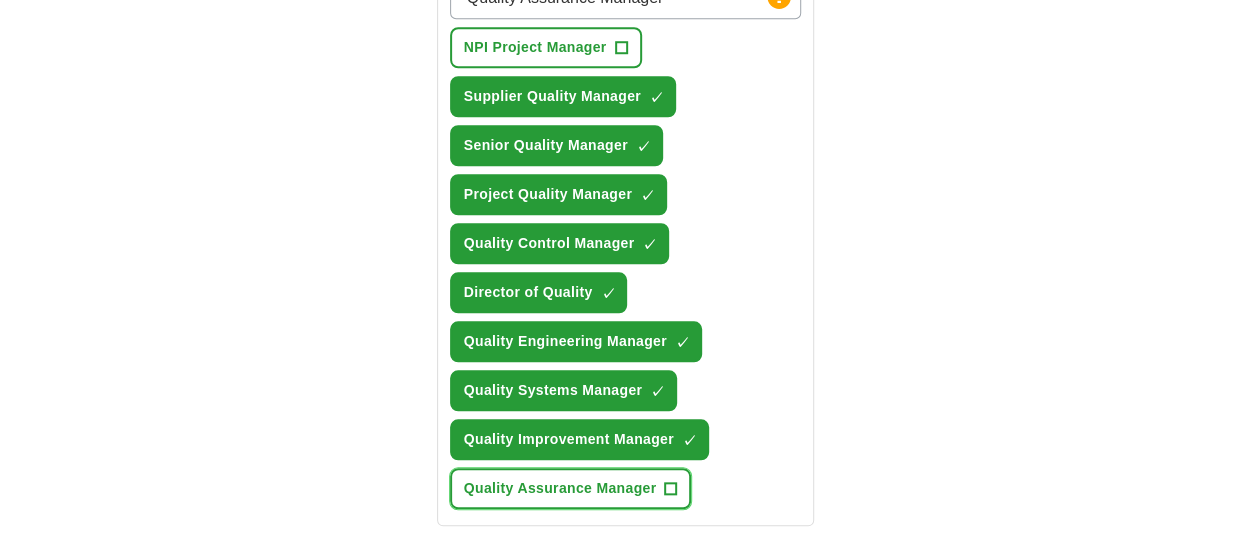 click on "+" at bounding box center (671, 489) 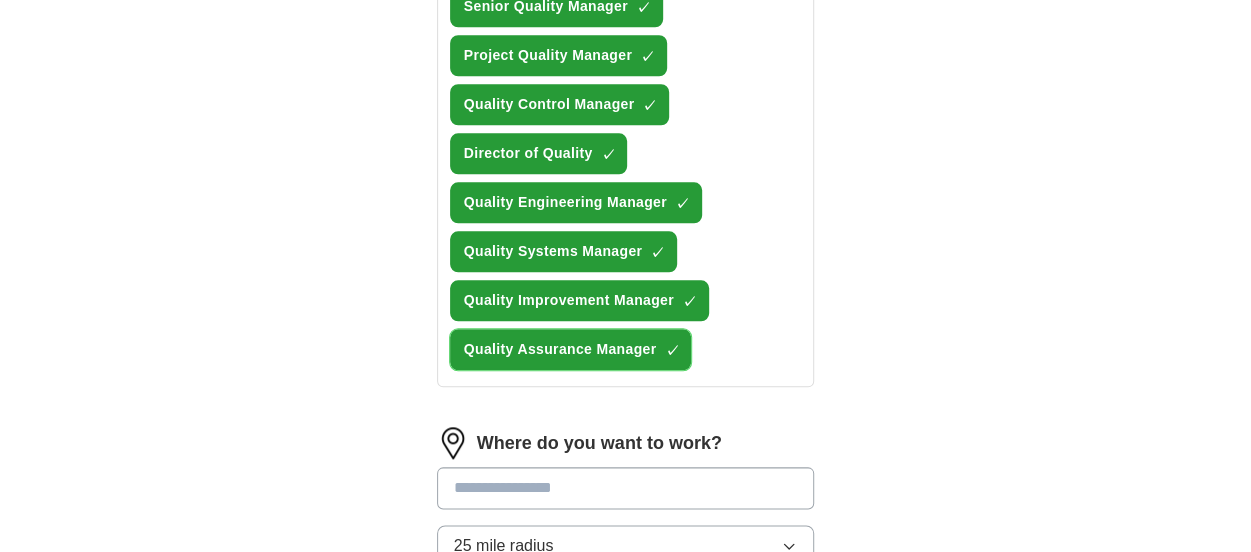scroll, scrollTop: 1000, scrollLeft: 0, axis: vertical 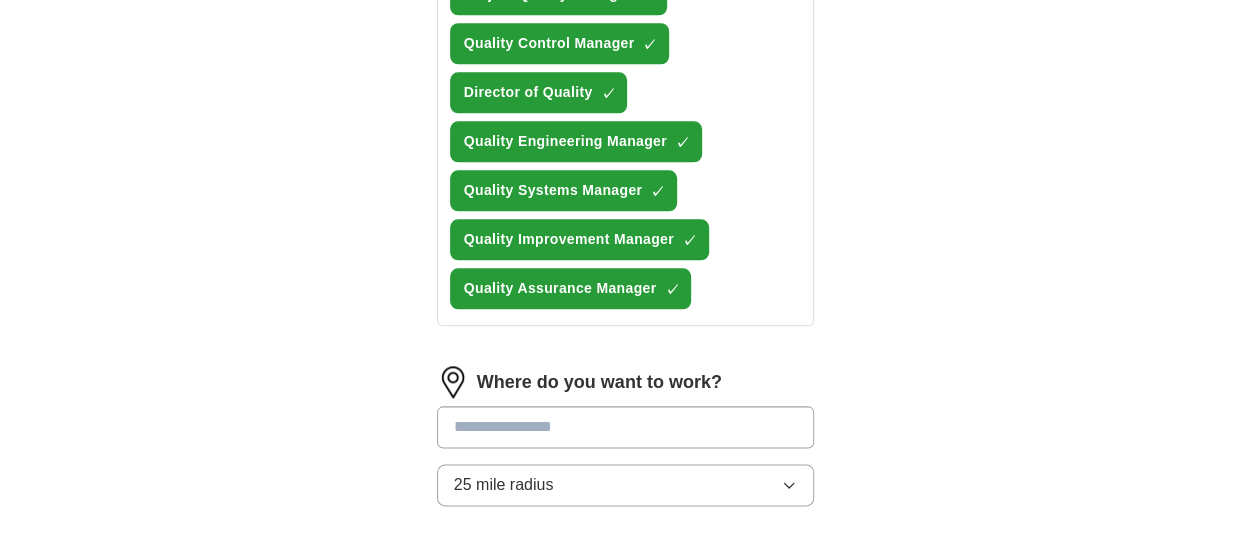 click at bounding box center [626, 427] 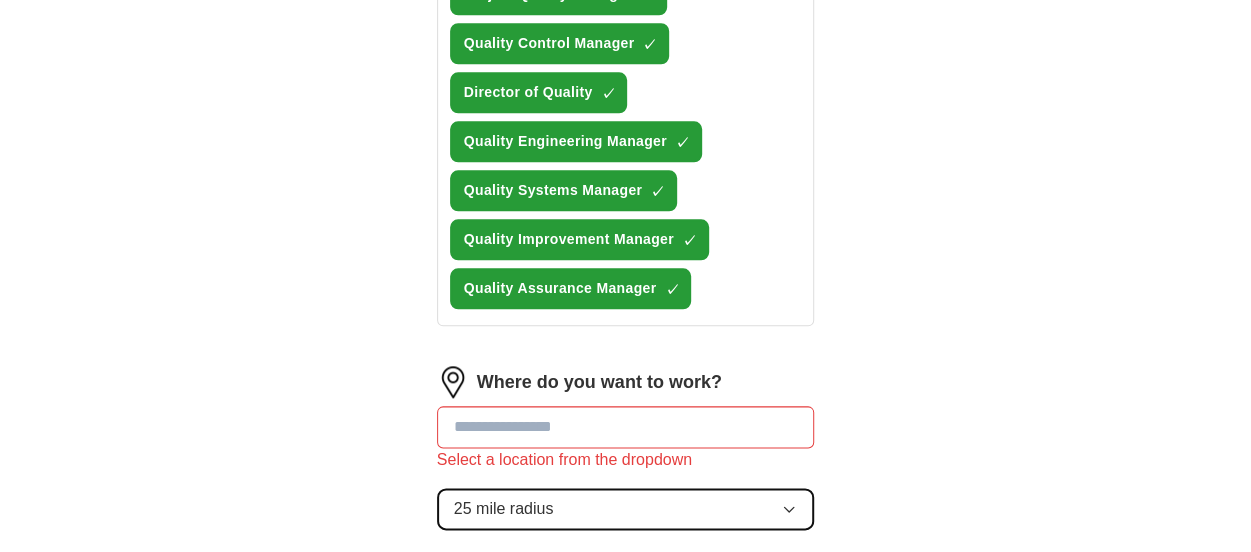 click on "Where do you want to work? Select a location from the dropdown 25 mile radius" at bounding box center [626, 456] 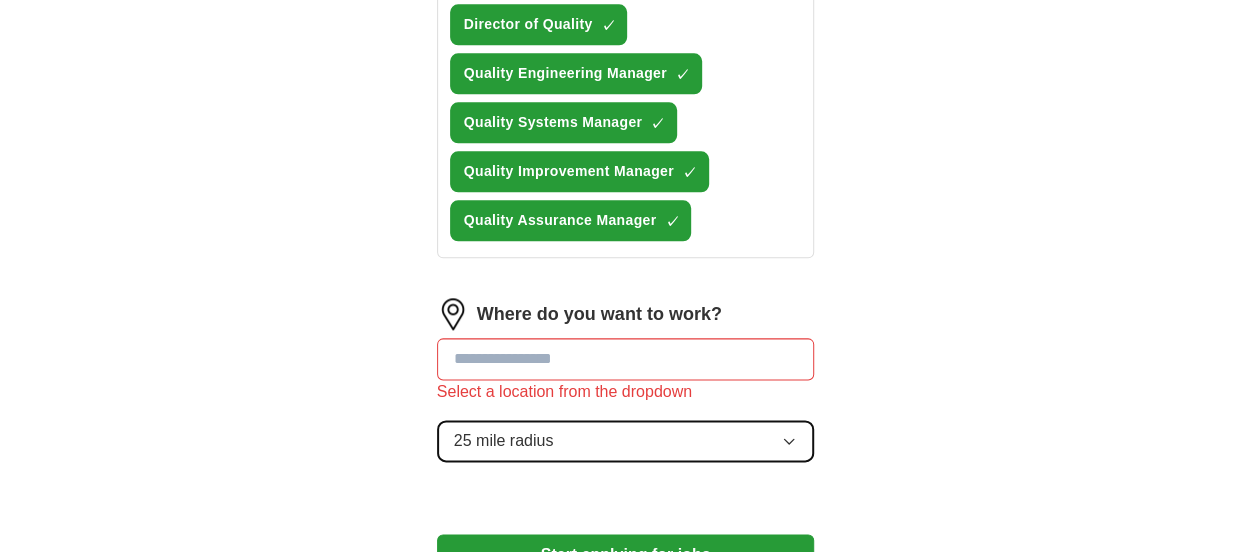 scroll, scrollTop: 1100, scrollLeft: 0, axis: vertical 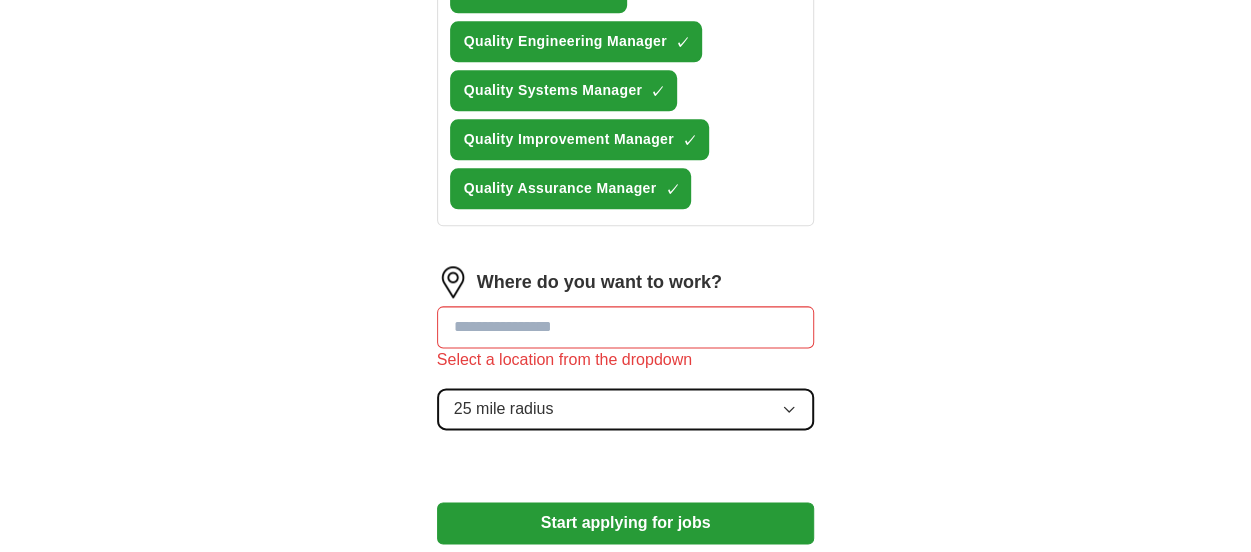 click 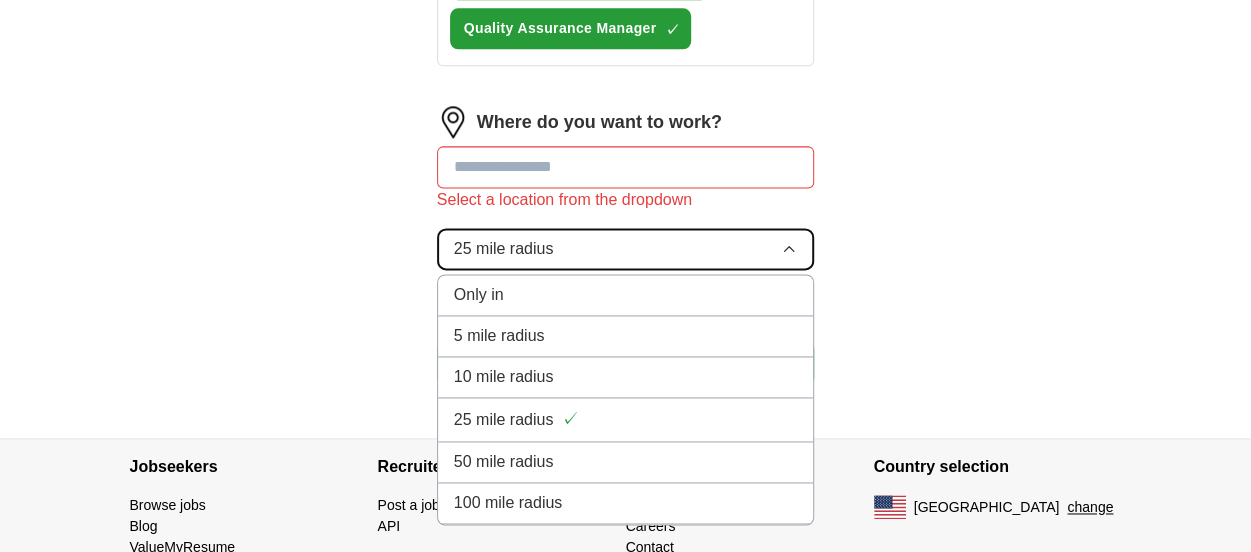 scroll, scrollTop: 1300, scrollLeft: 0, axis: vertical 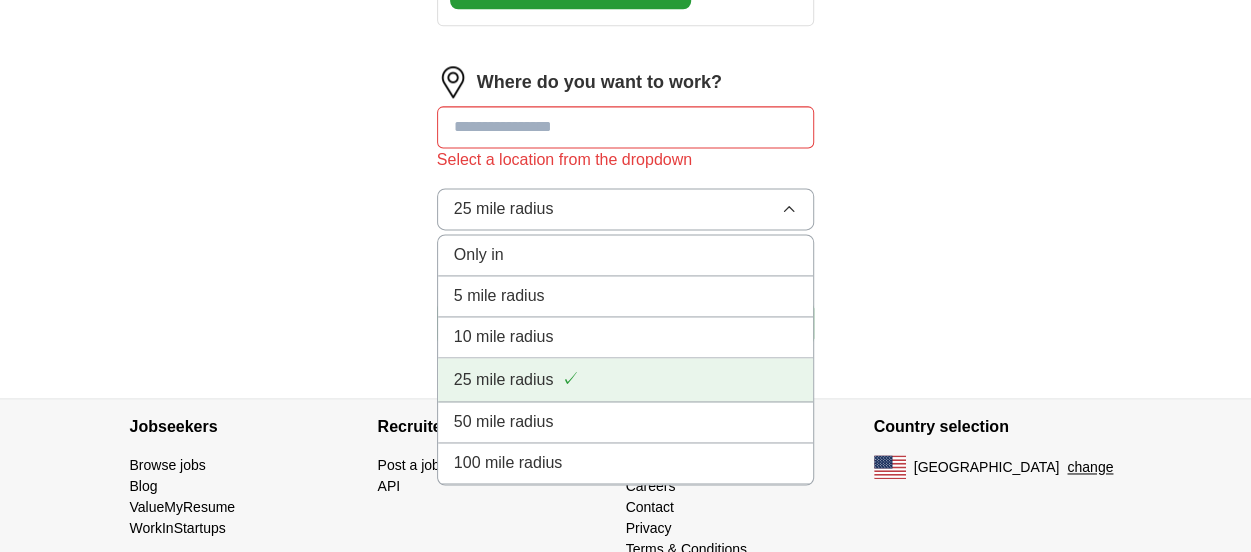 click on "25 mile radius ✓" at bounding box center [626, 379] 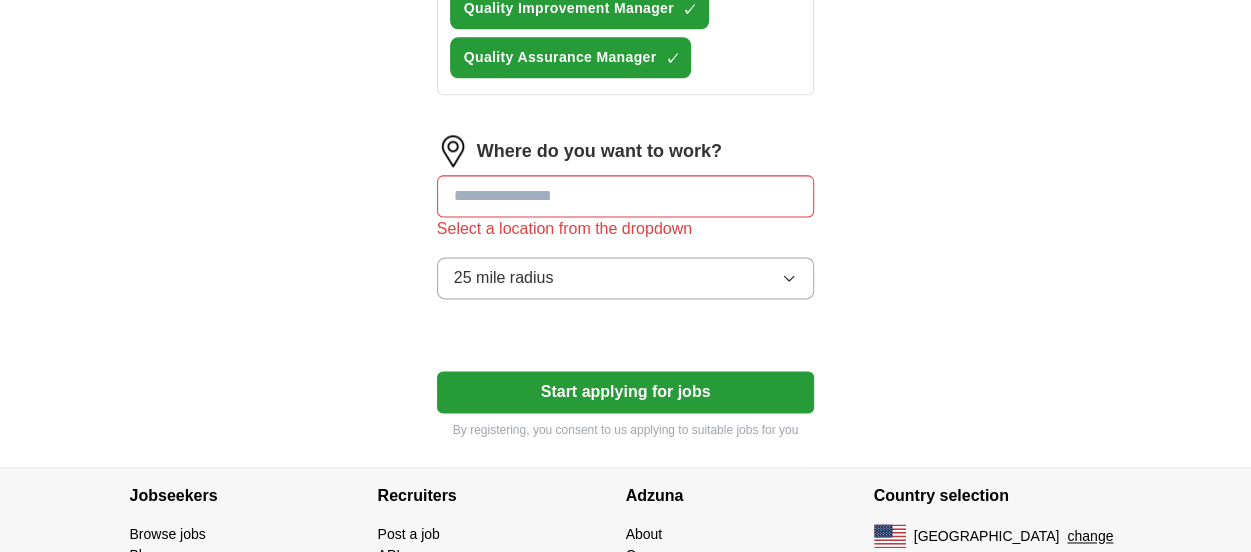 scroll, scrollTop: 1200, scrollLeft: 0, axis: vertical 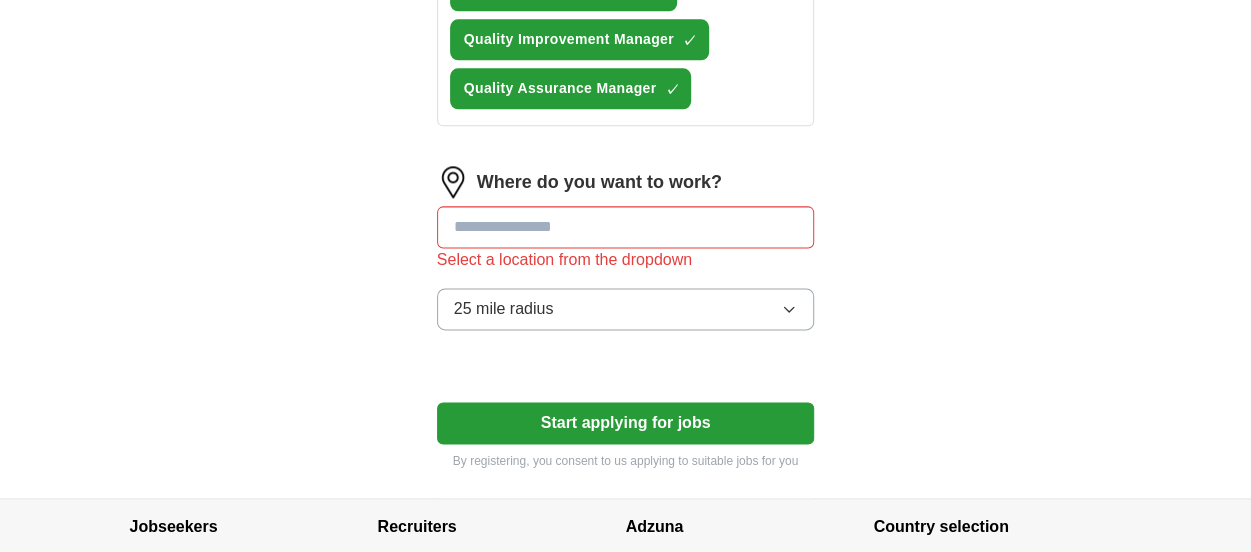 click at bounding box center (626, 227) 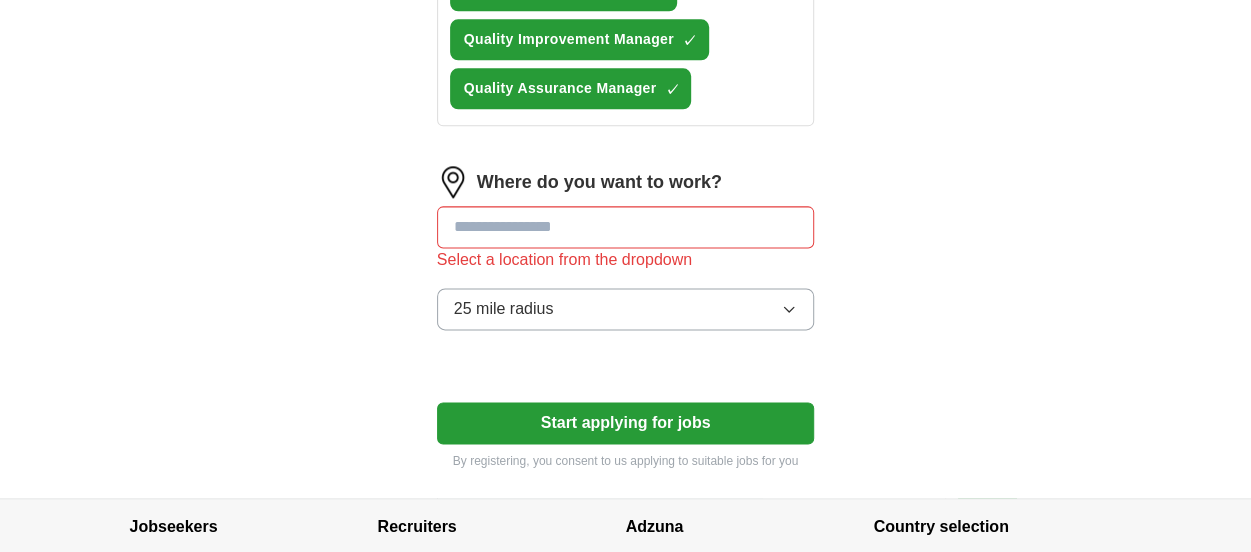 click at bounding box center [626, 227] 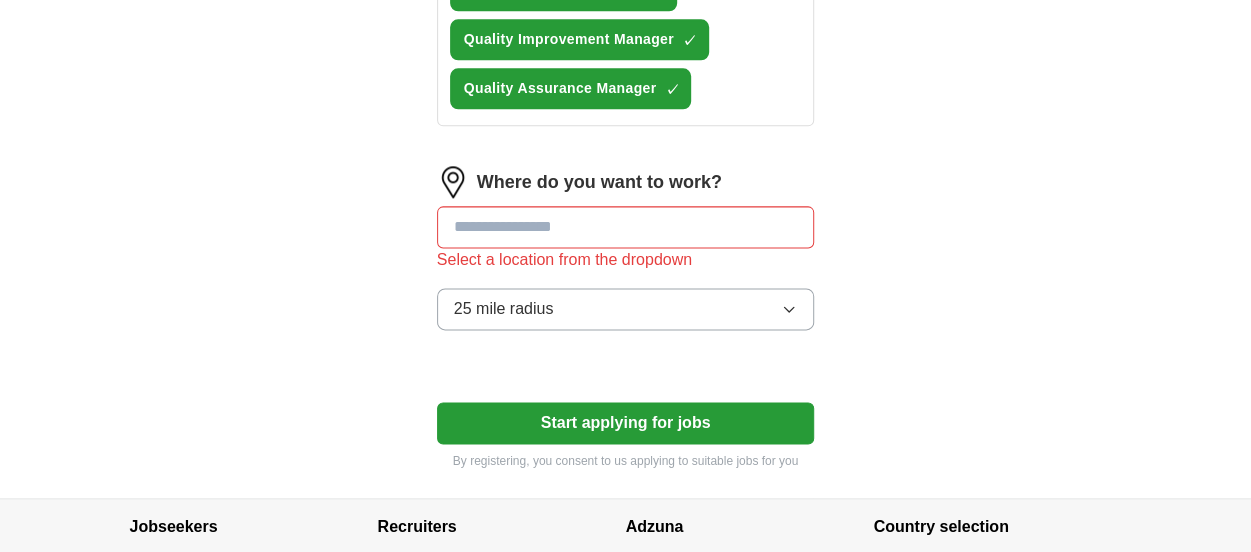 click at bounding box center [626, 227] 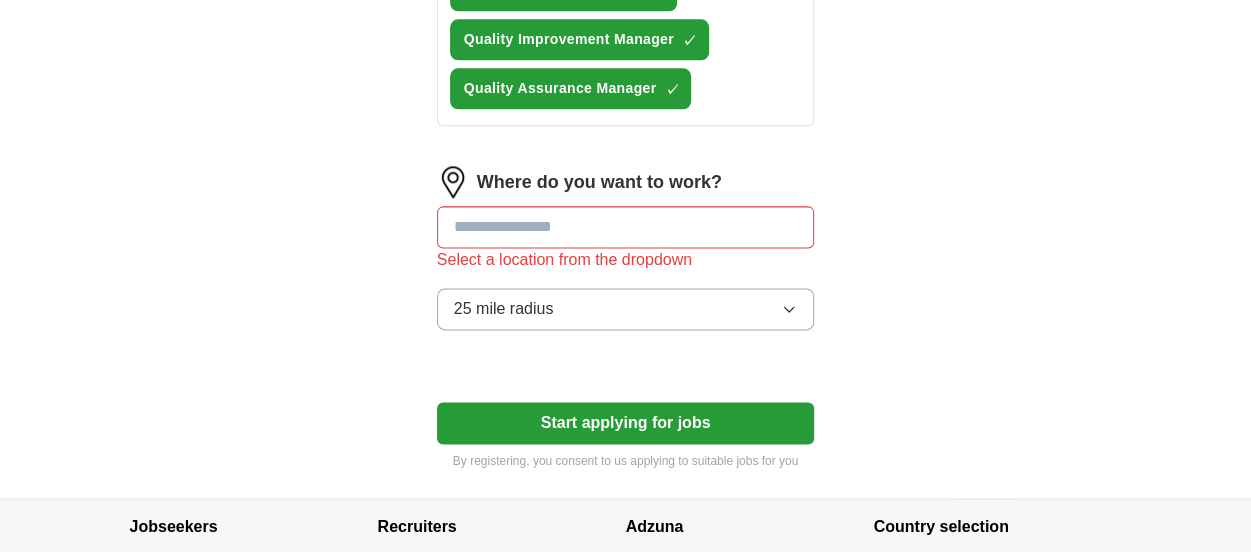click on "Select a location from the dropdown" at bounding box center (626, 260) 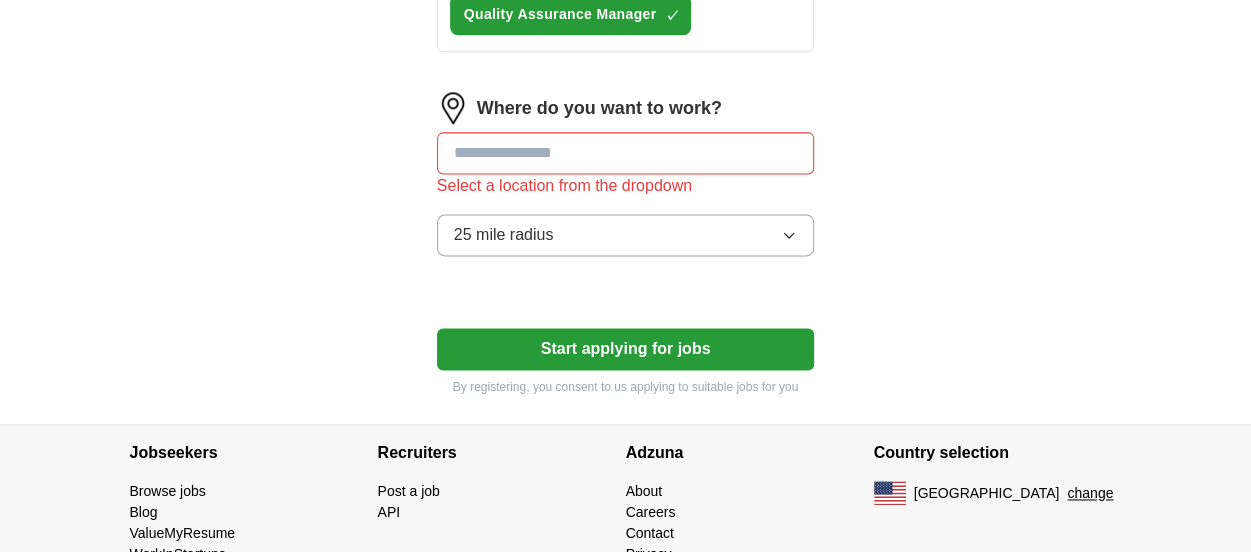 scroll, scrollTop: 1242, scrollLeft: 0, axis: vertical 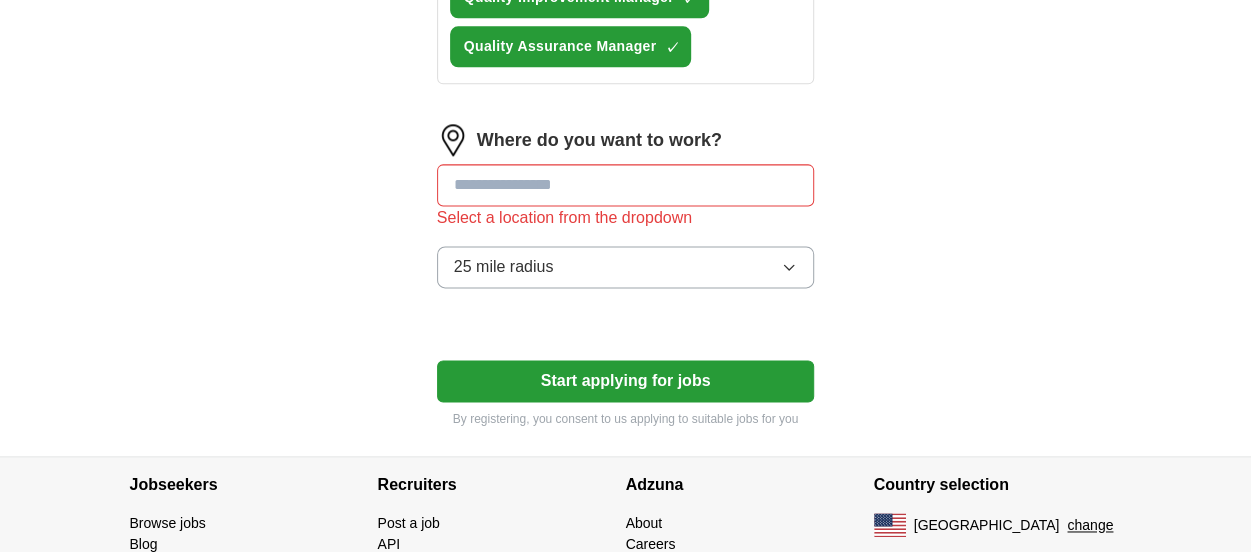 click at bounding box center (626, 185) 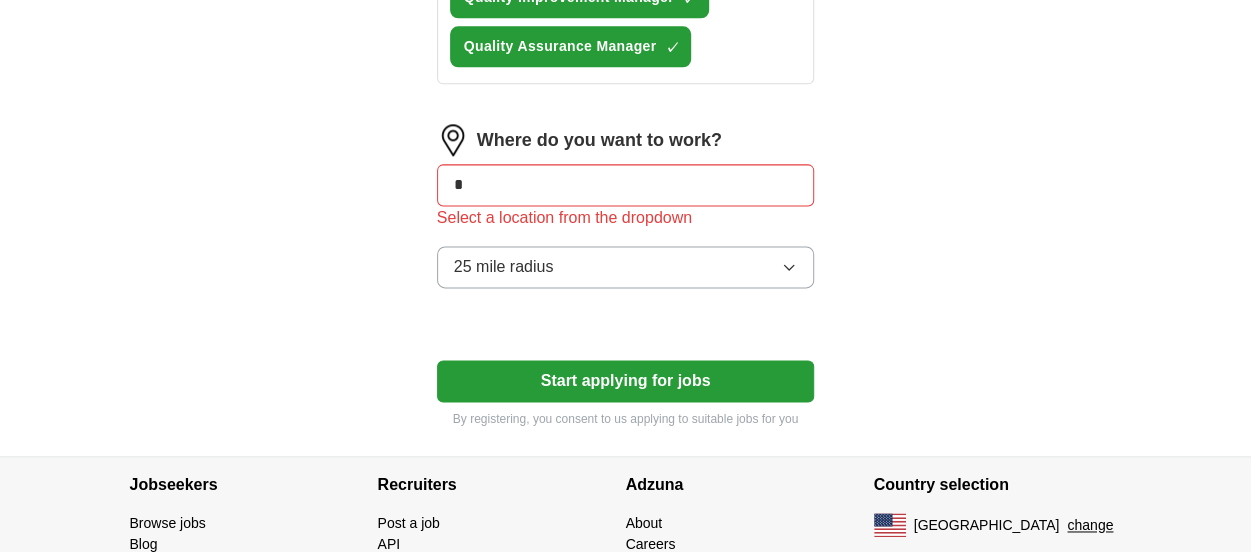 type on "*" 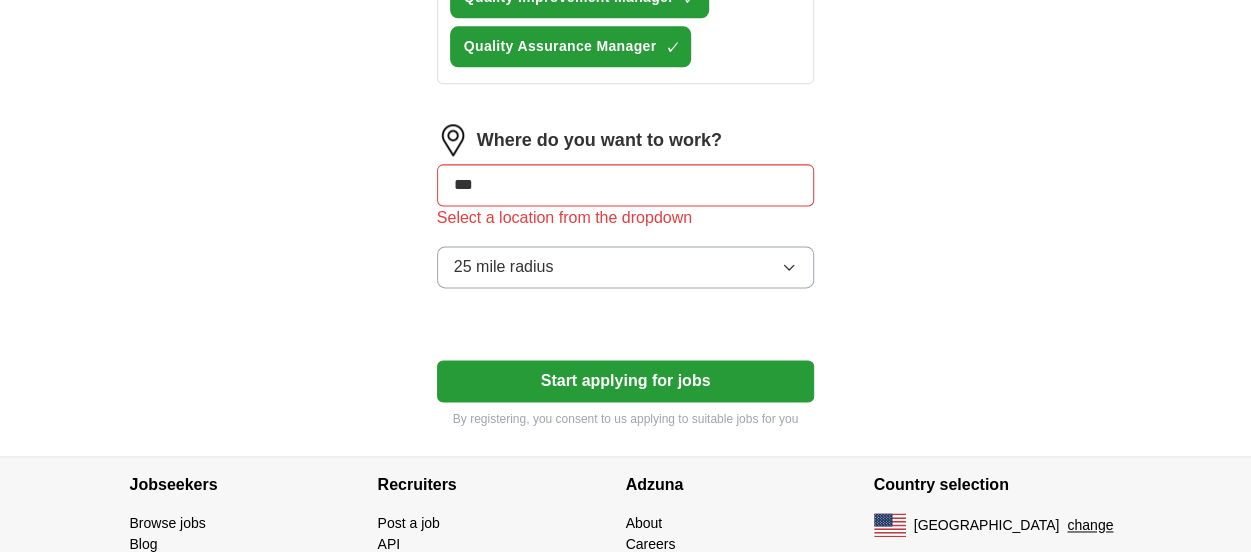 type on "****" 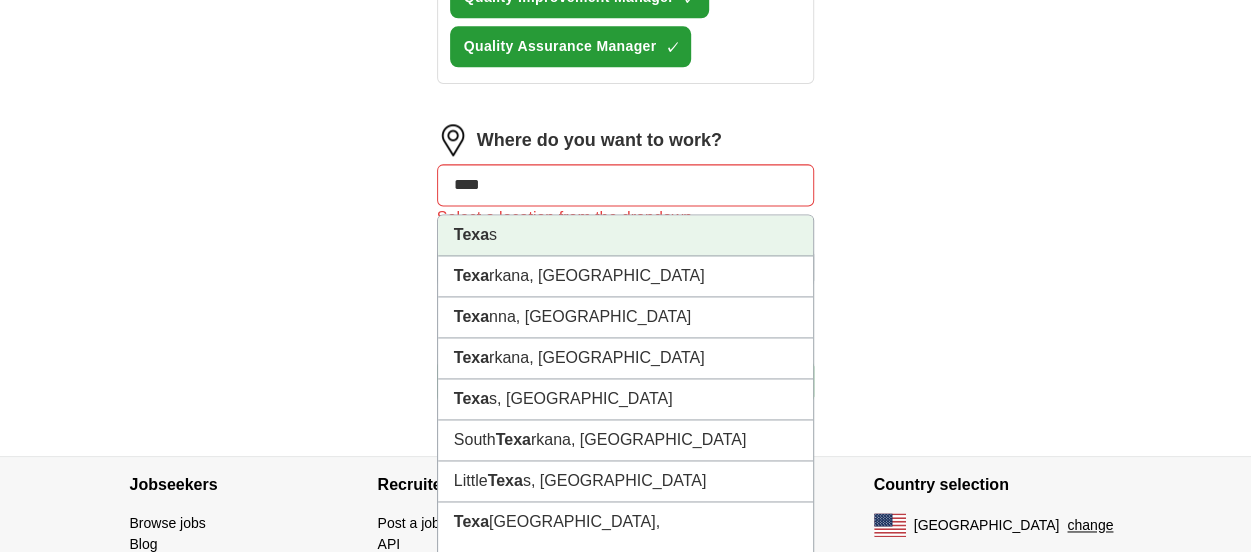 click on "Texa" at bounding box center [471, 234] 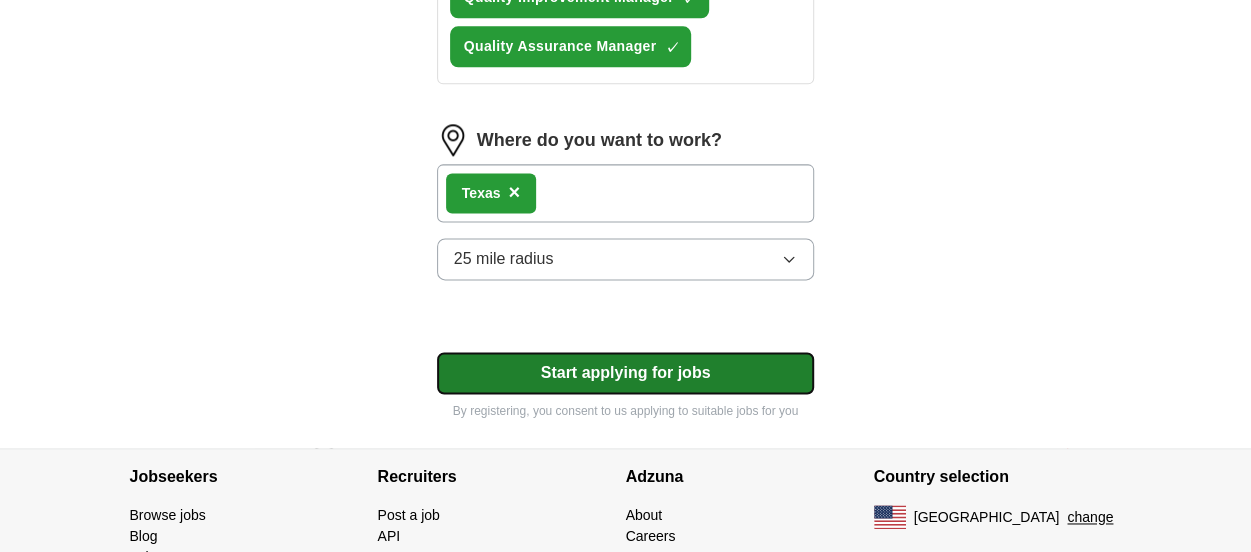 click on "Start applying for jobs" at bounding box center (626, 373) 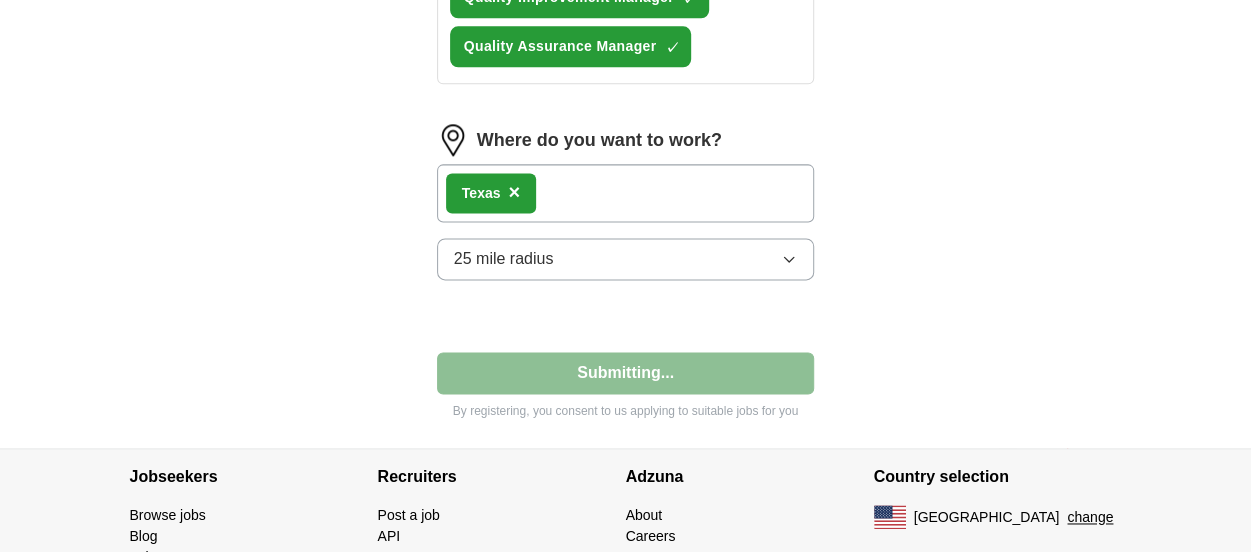select on "**" 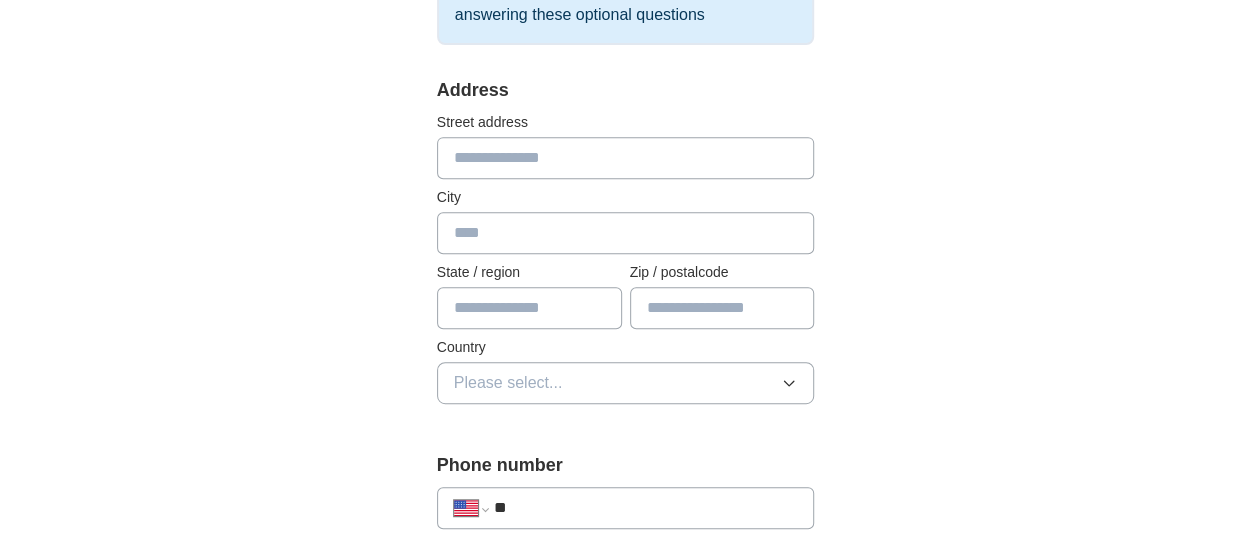 scroll, scrollTop: 400, scrollLeft: 0, axis: vertical 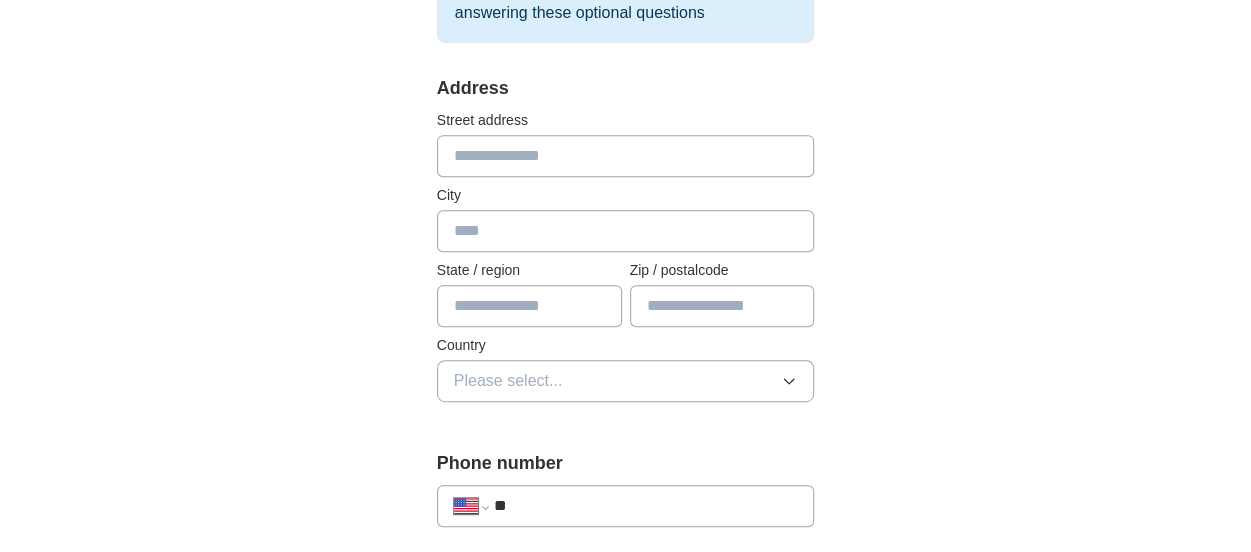 click at bounding box center (626, 156) 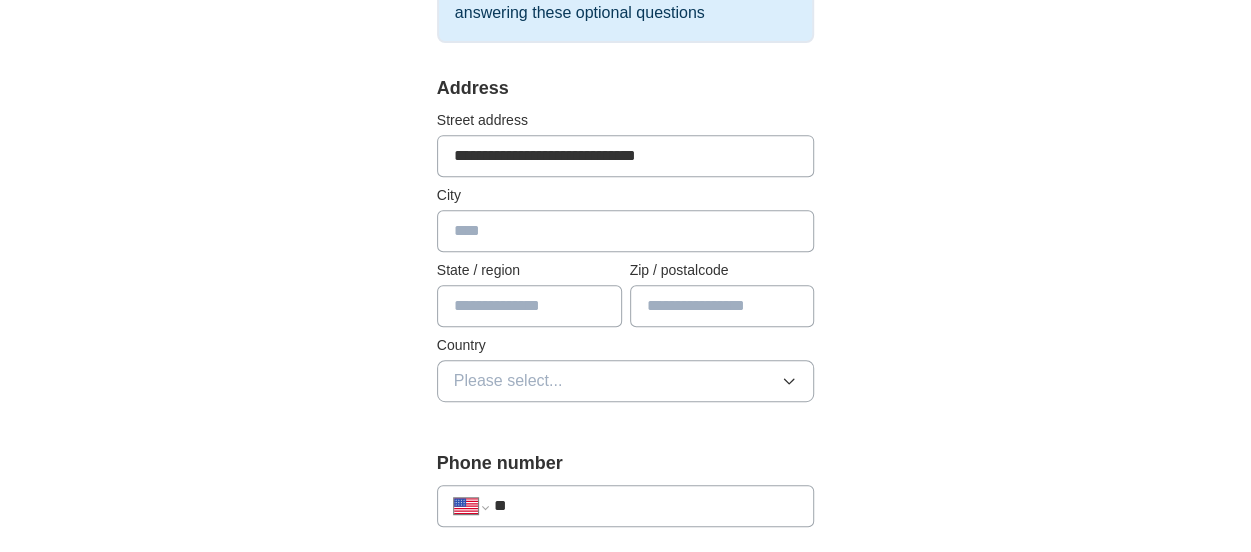 type on "**********" 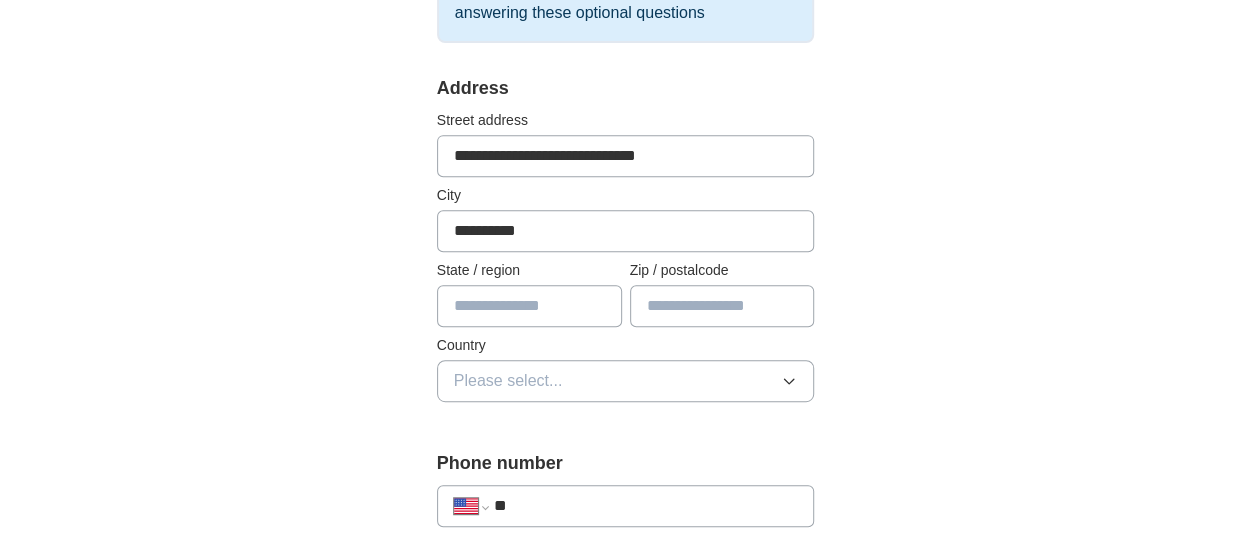 type on "**" 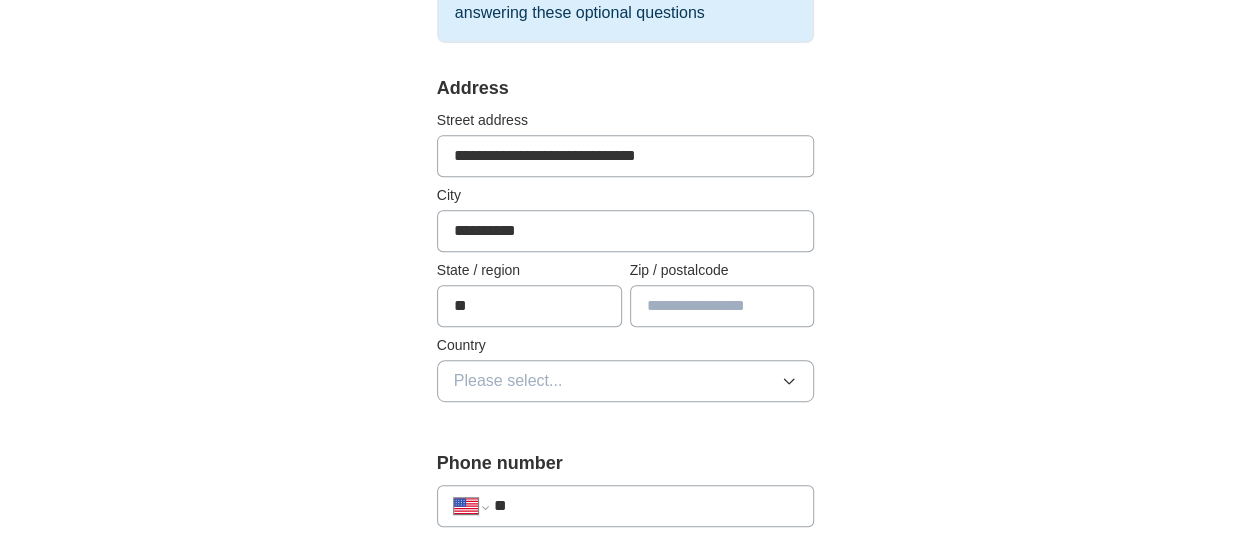 type on "*****" 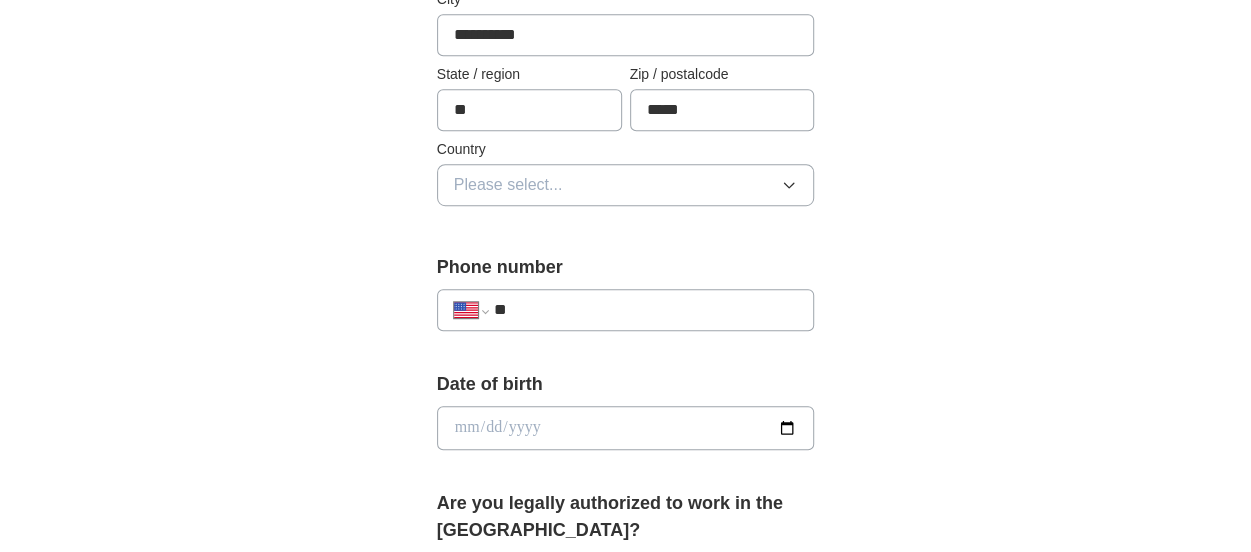 scroll, scrollTop: 600, scrollLeft: 0, axis: vertical 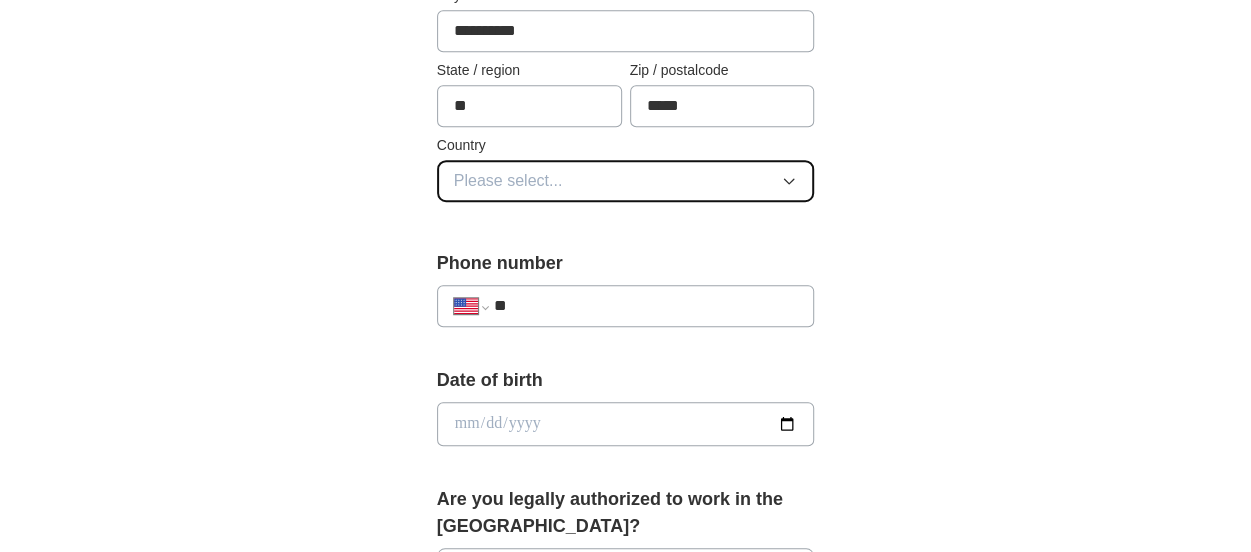 click on "Please select..." at bounding box center (626, 181) 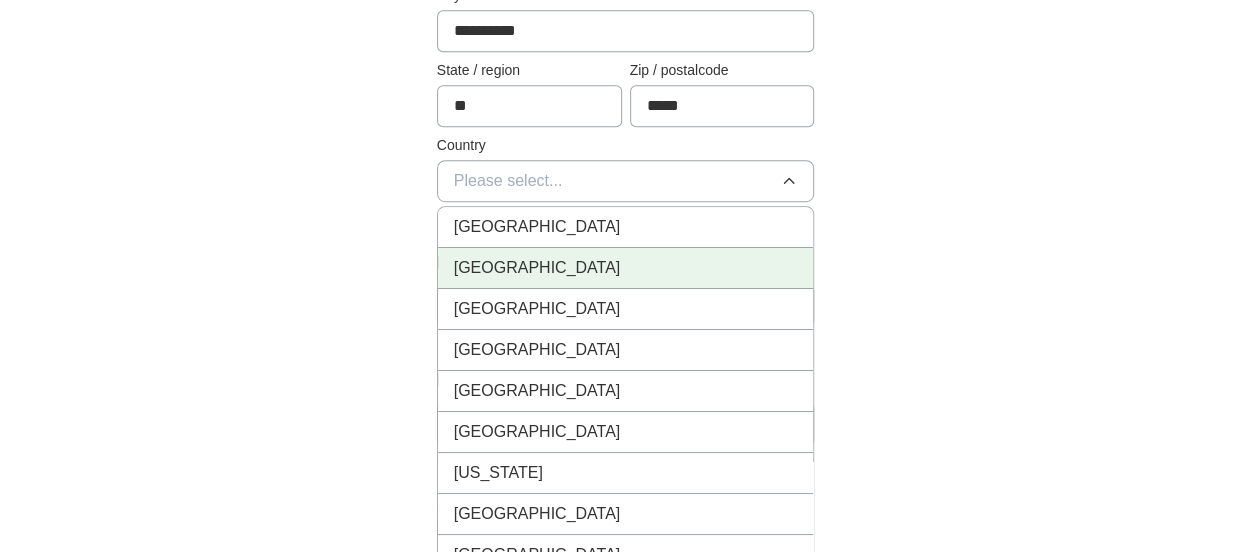 click on "[GEOGRAPHIC_DATA]" at bounding box center (626, 268) 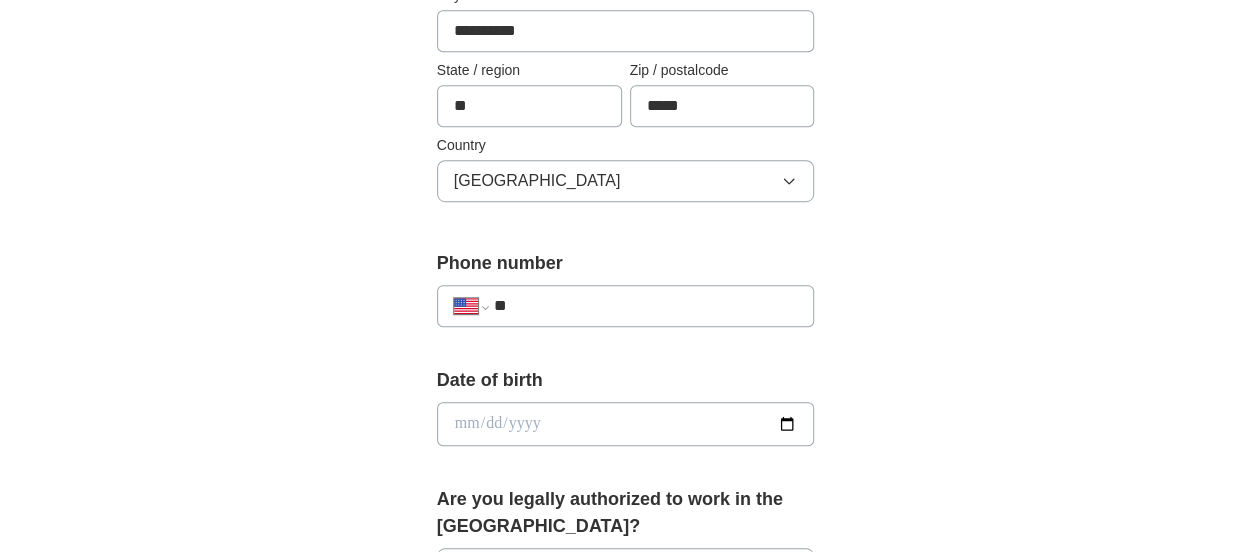 click on "**" at bounding box center [646, 306] 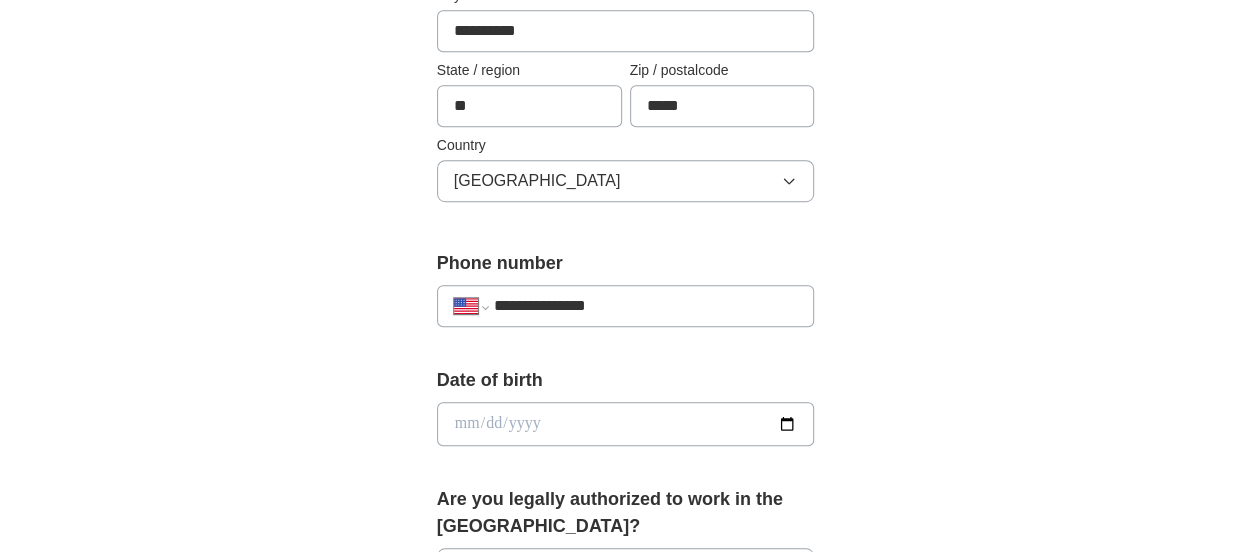 scroll, scrollTop: 700, scrollLeft: 0, axis: vertical 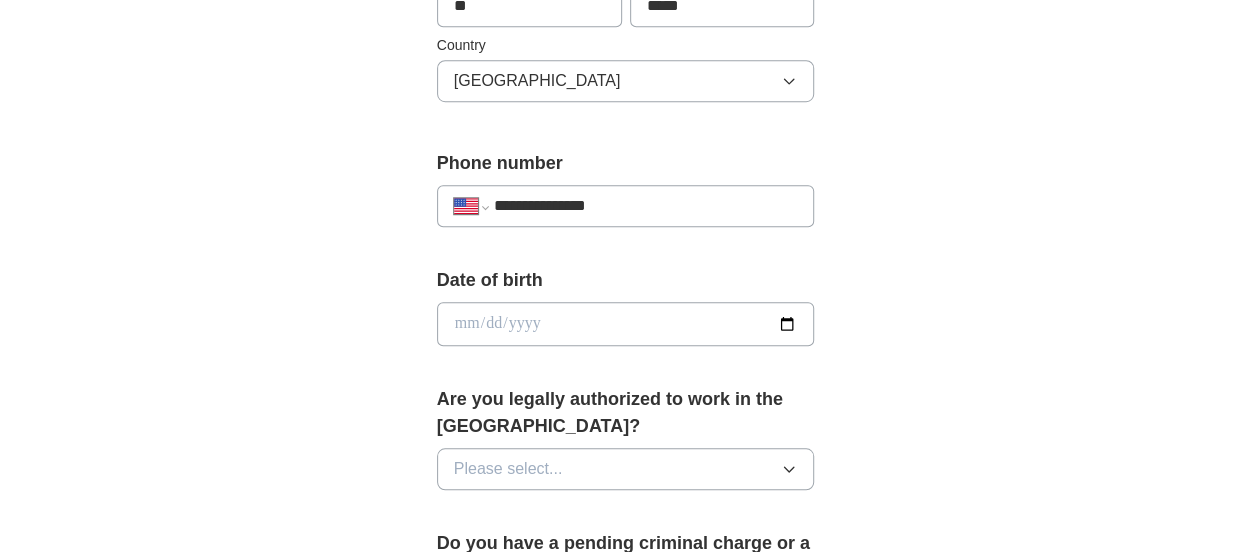 type on "**********" 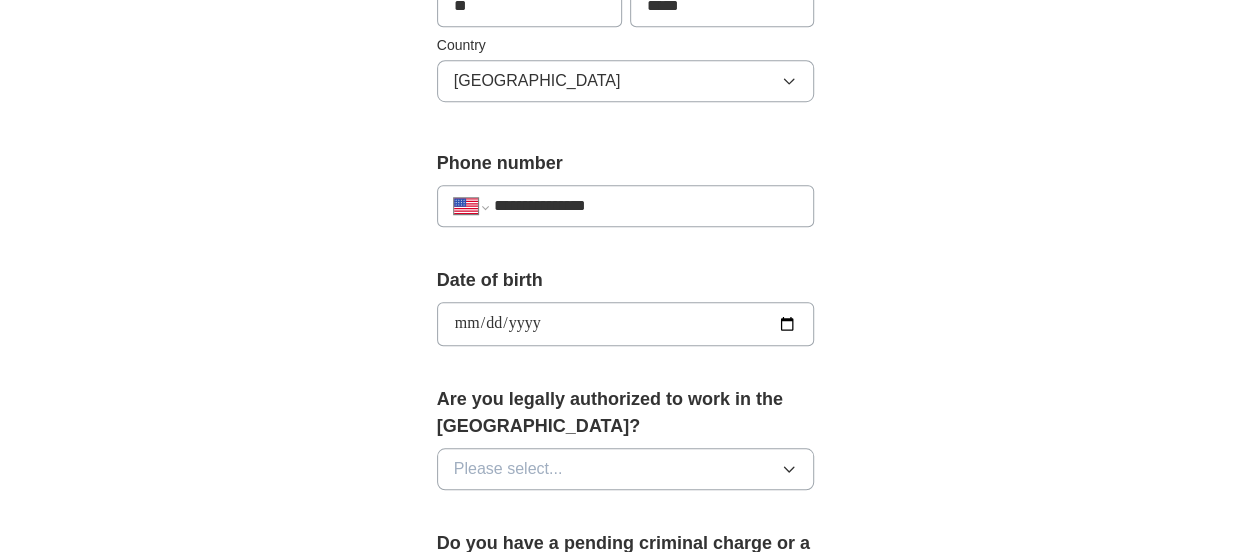 type on "**********" 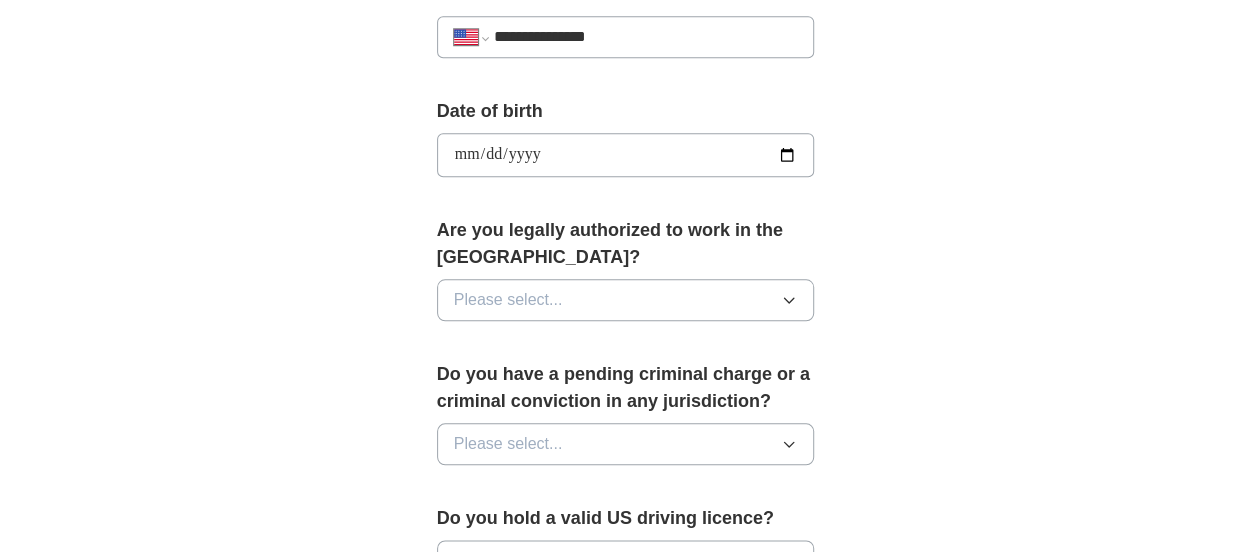 scroll, scrollTop: 900, scrollLeft: 0, axis: vertical 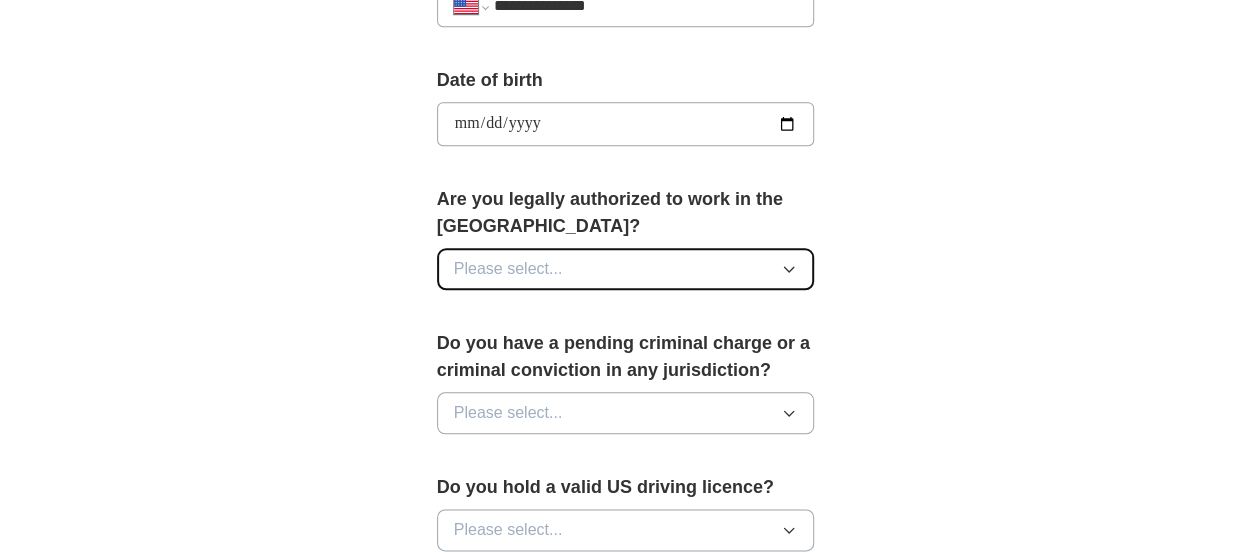 click on "Please select..." at bounding box center (626, 269) 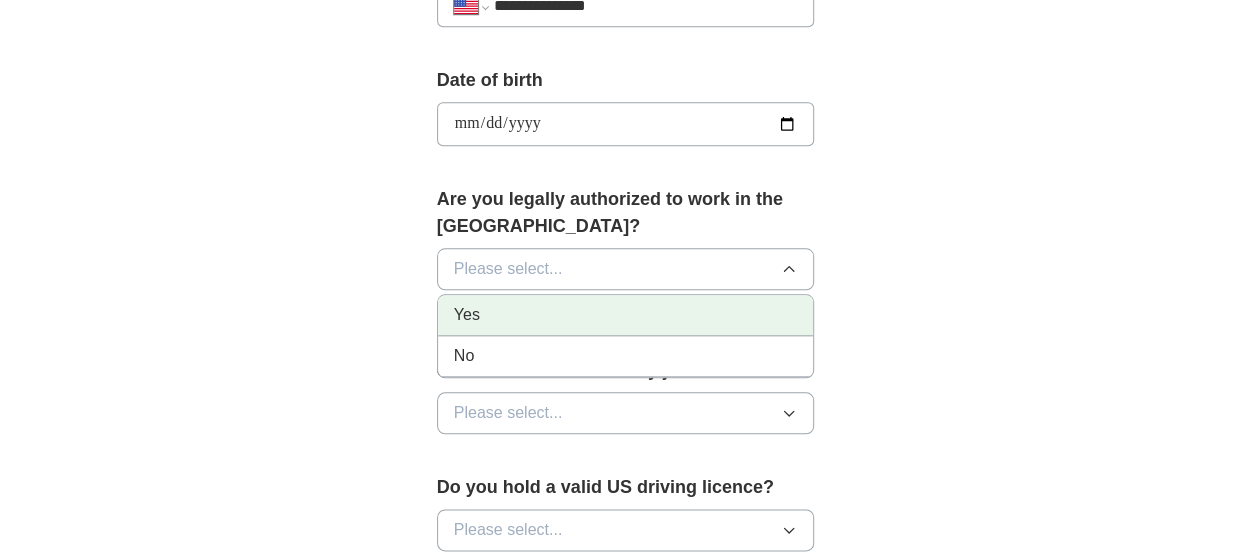 click on "Yes" at bounding box center [626, 315] 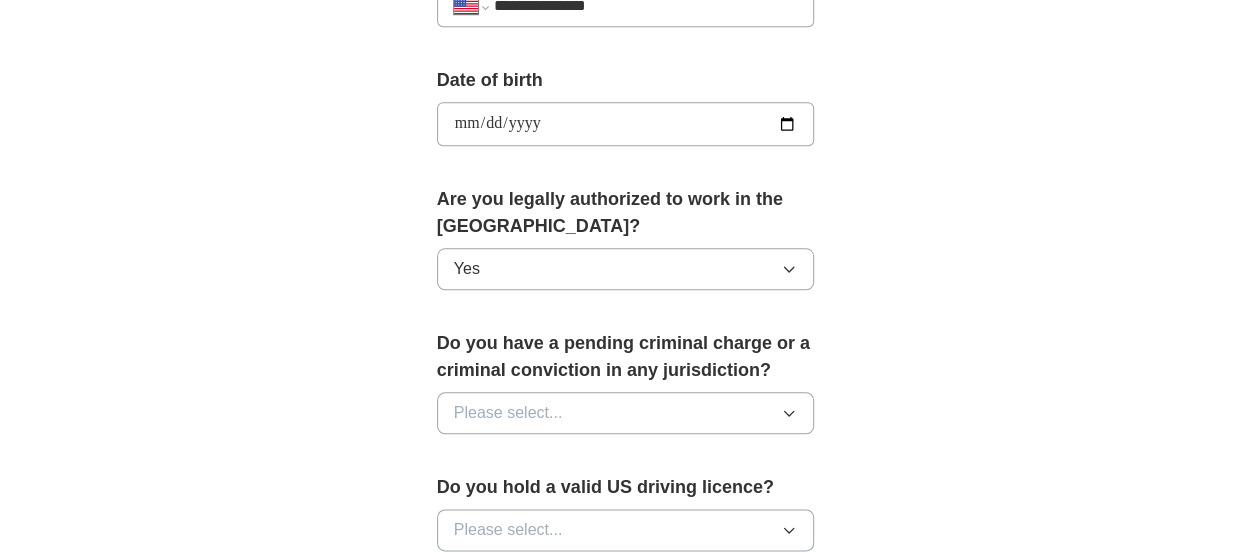scroll, scrollTop: 1000, scrollLeft: 0, axis: vertical 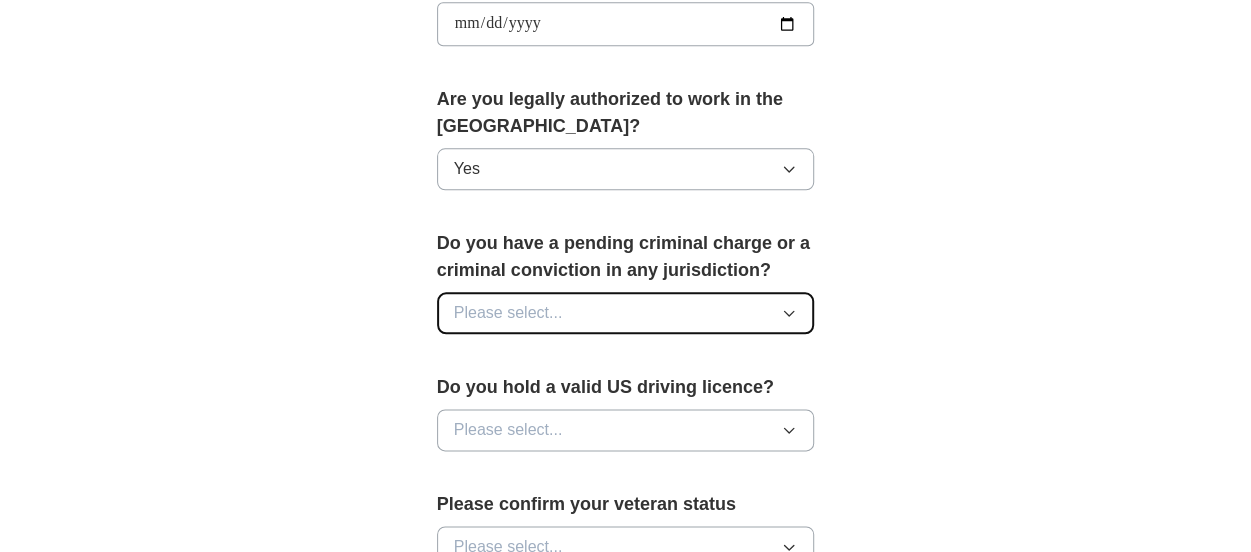 click on "Please select..." at bounding box center [626, 313] 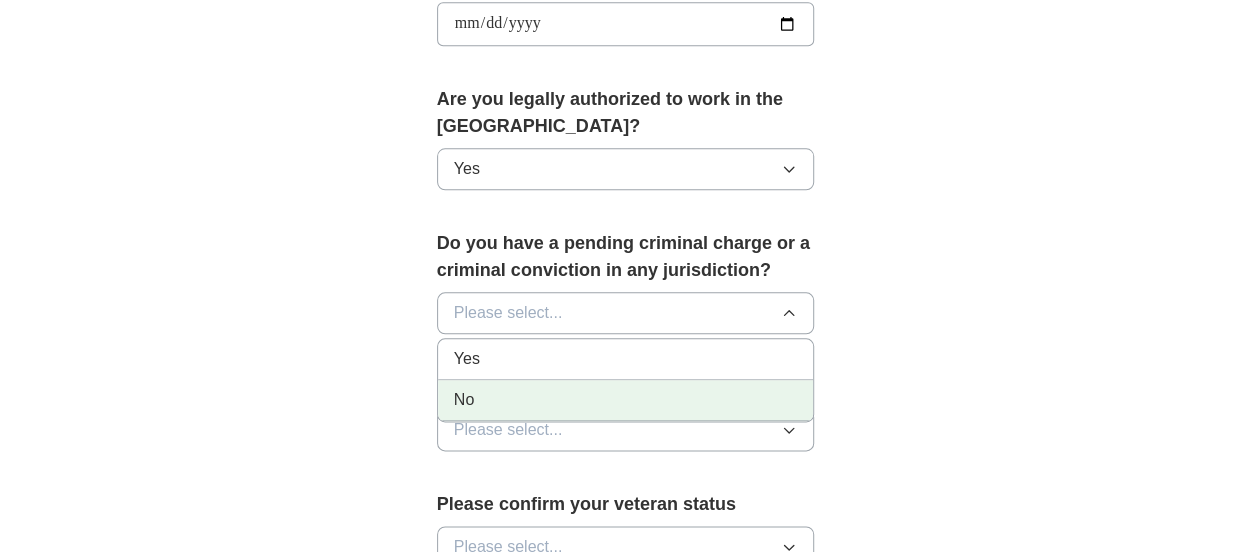 click on "No" at bounding box center (626, 400) 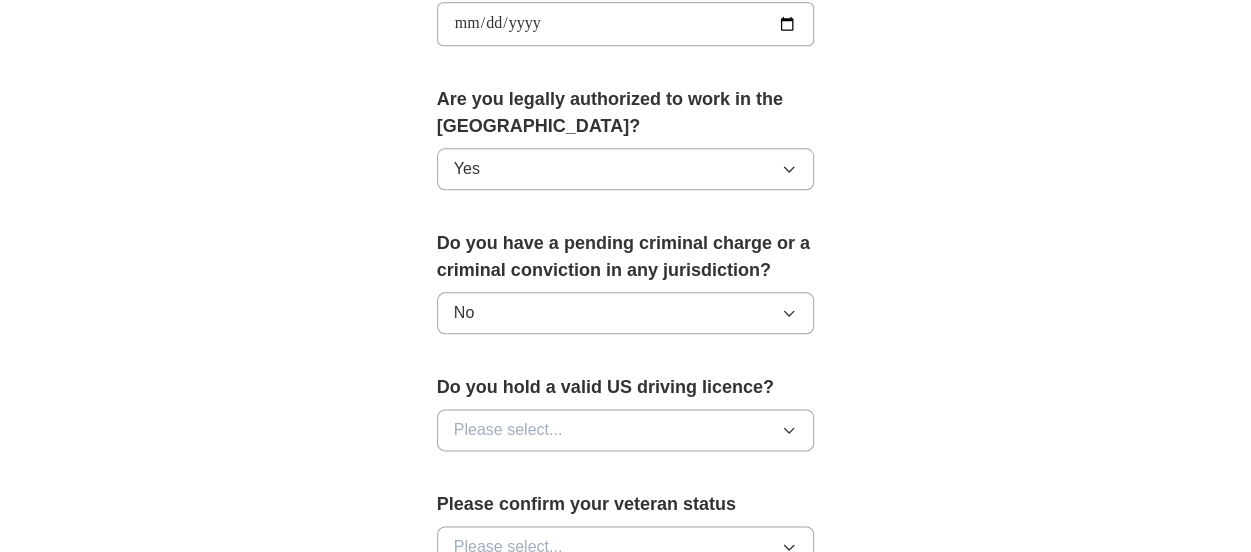 scroll, scrollTop: 1100, scrollLeft: 0, axis: vertical 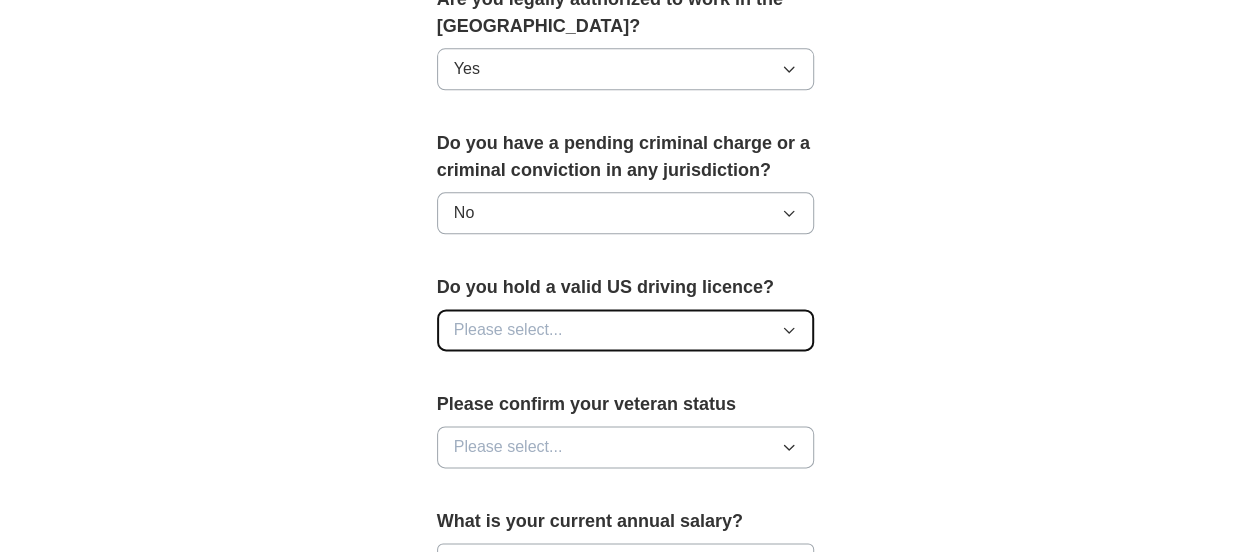 click on "Please select..." at bounding box center (626, 330) 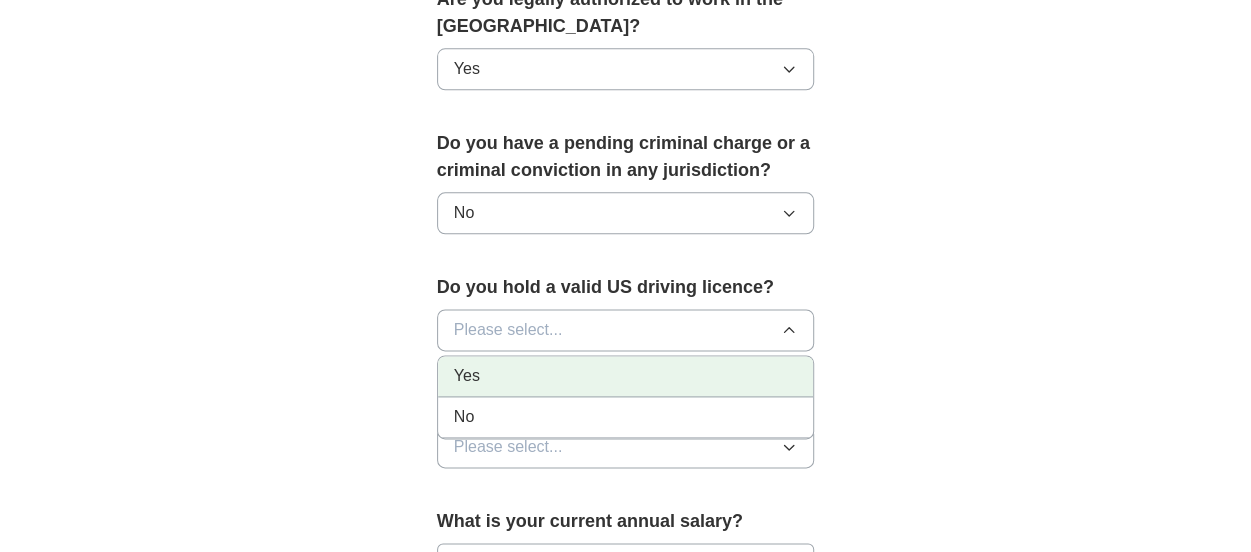 click on "Yes" at bounding box center (626, 376) 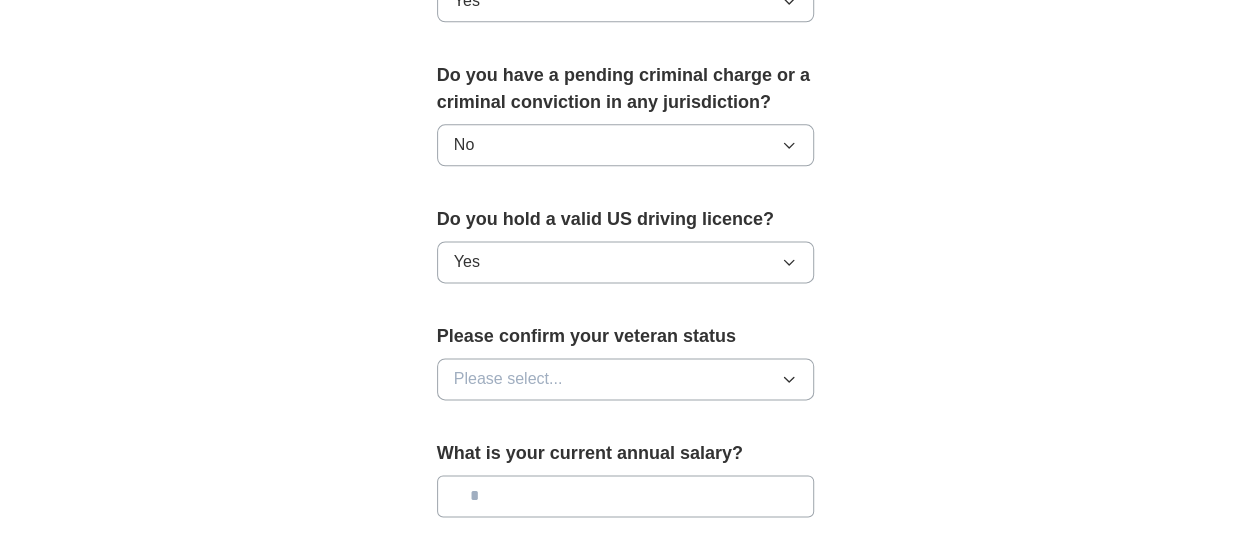 scroll, scrollTop: 1200, scrollLeft: 0, axis: vertical 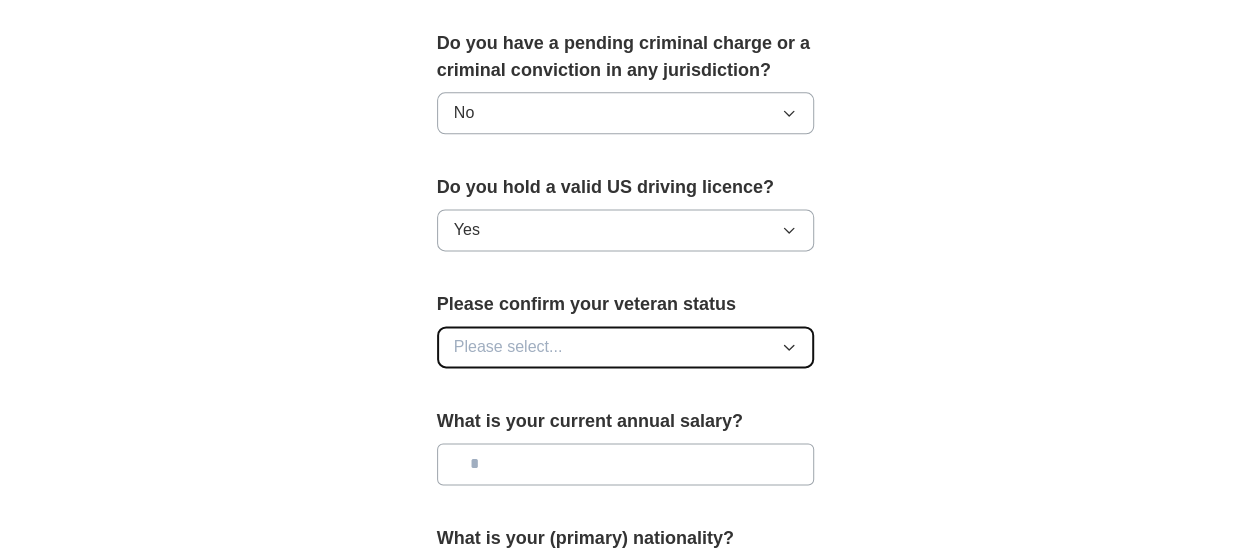 click 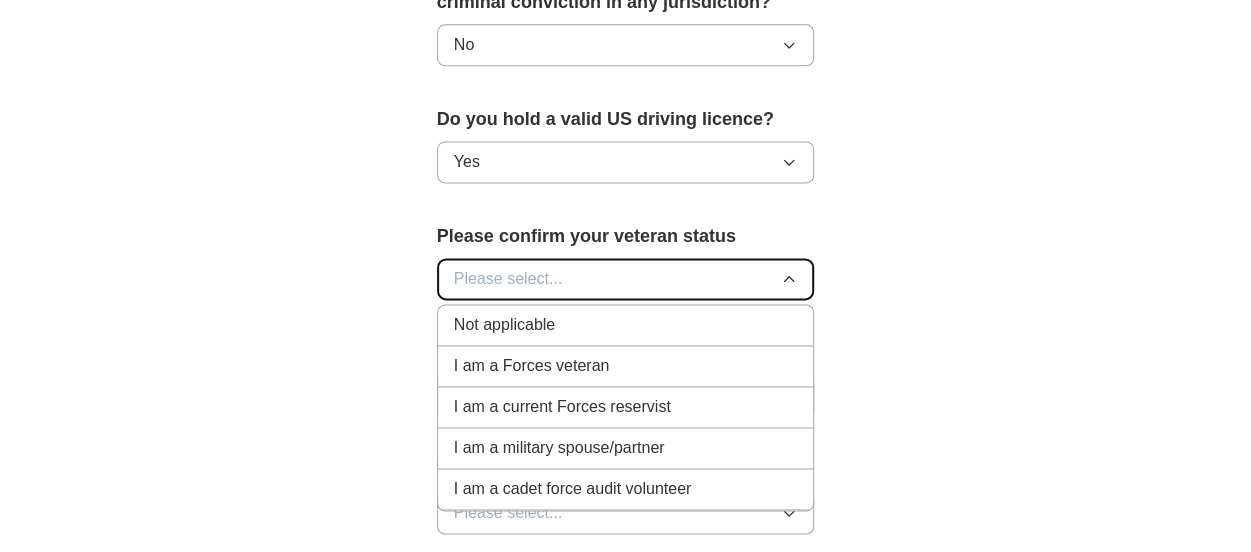scroll, scrollTop: 1300, scrollLeft: 0, axis: vertical 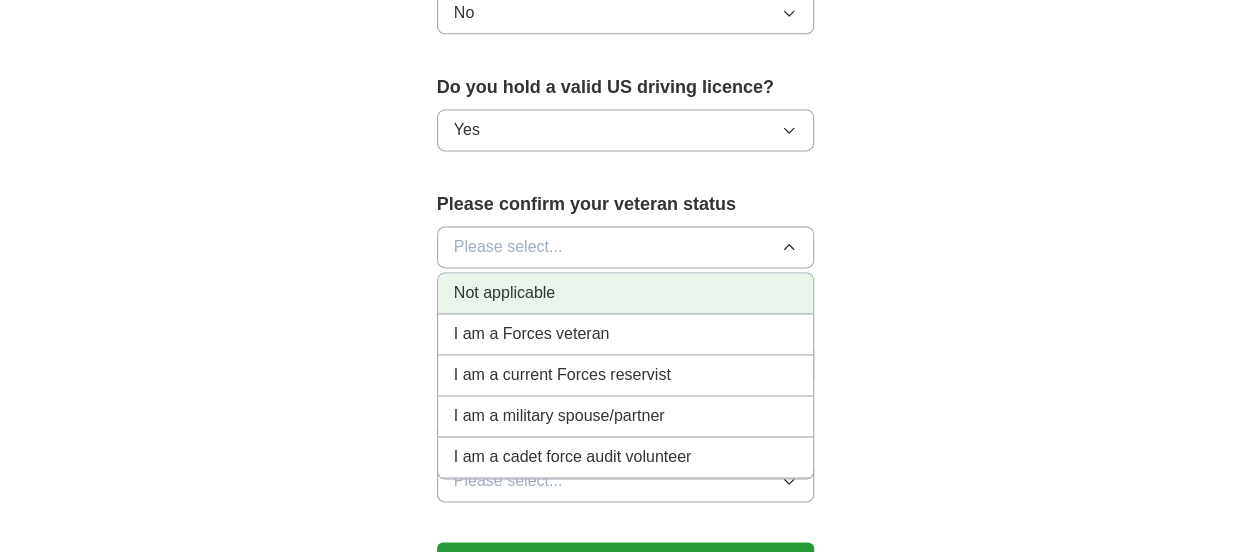 click on "Not applicable" at bounding box center [626, 293] 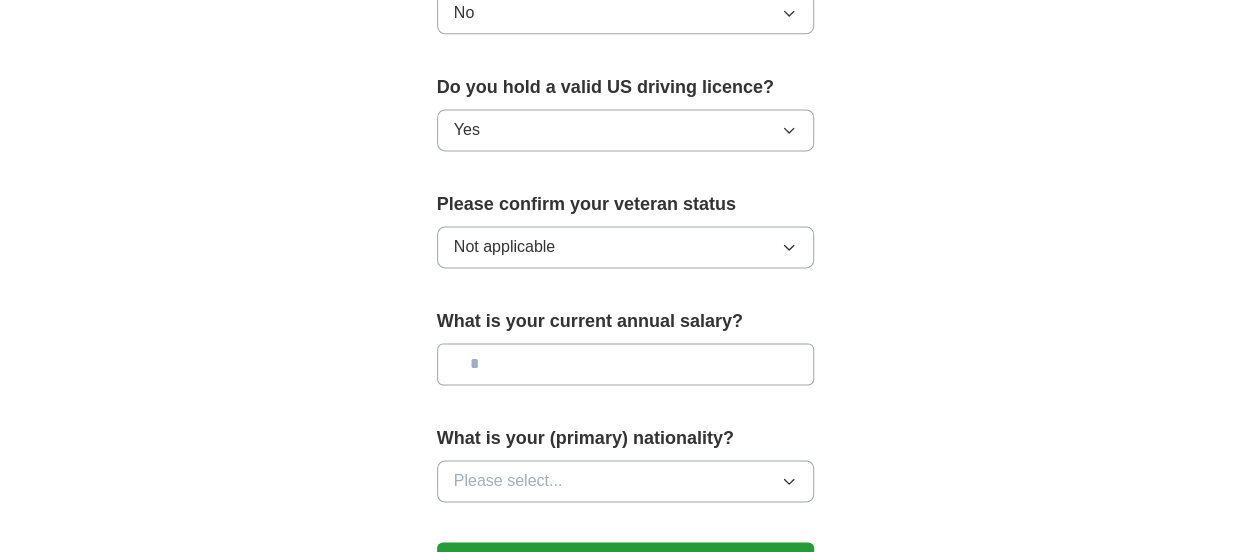 scroll, scrollTop: 1400, scrollLeft: 0, axis: vertical 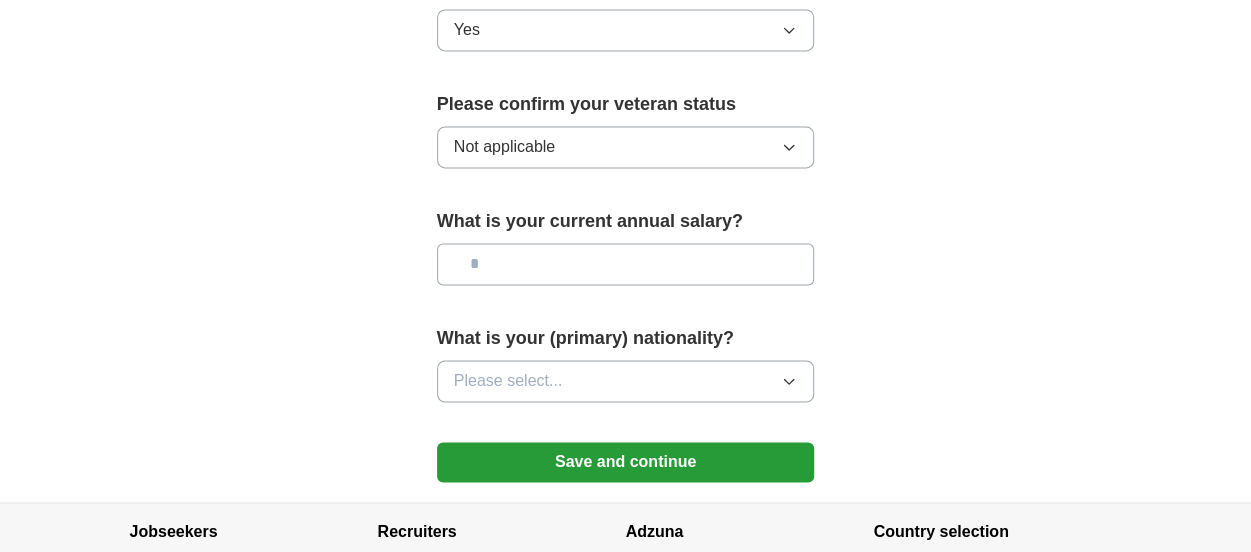 click at bounding box center [626, 264] 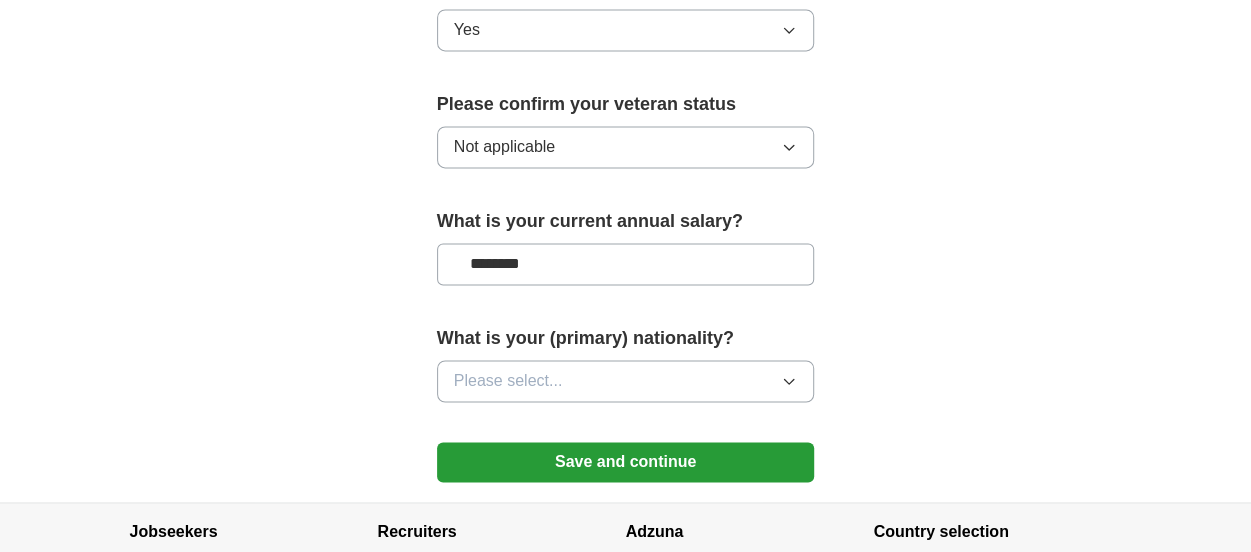 type on "********" 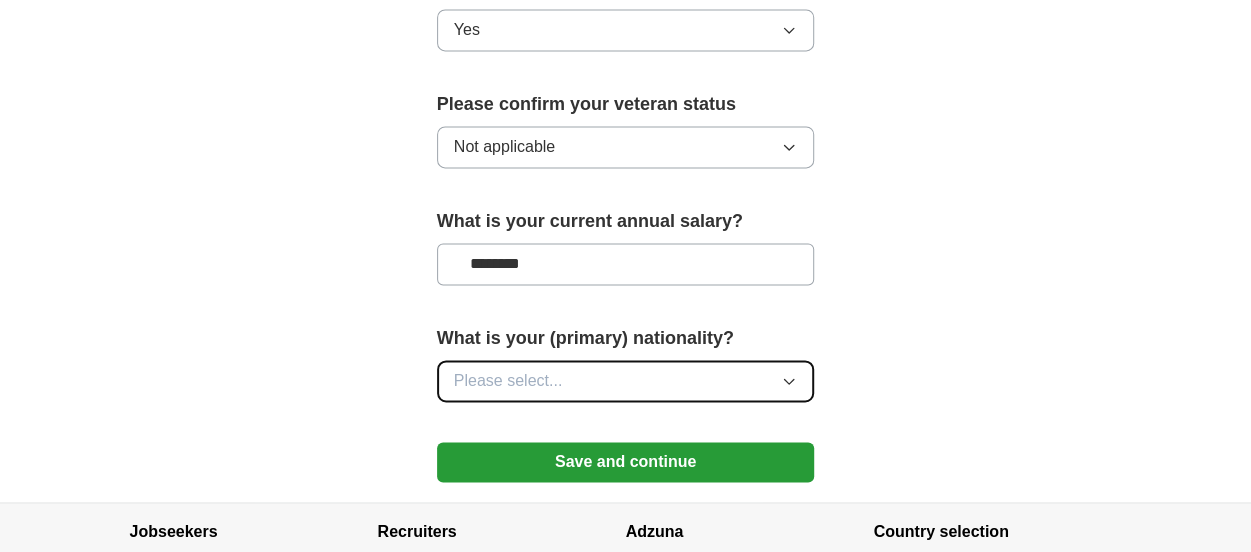 click 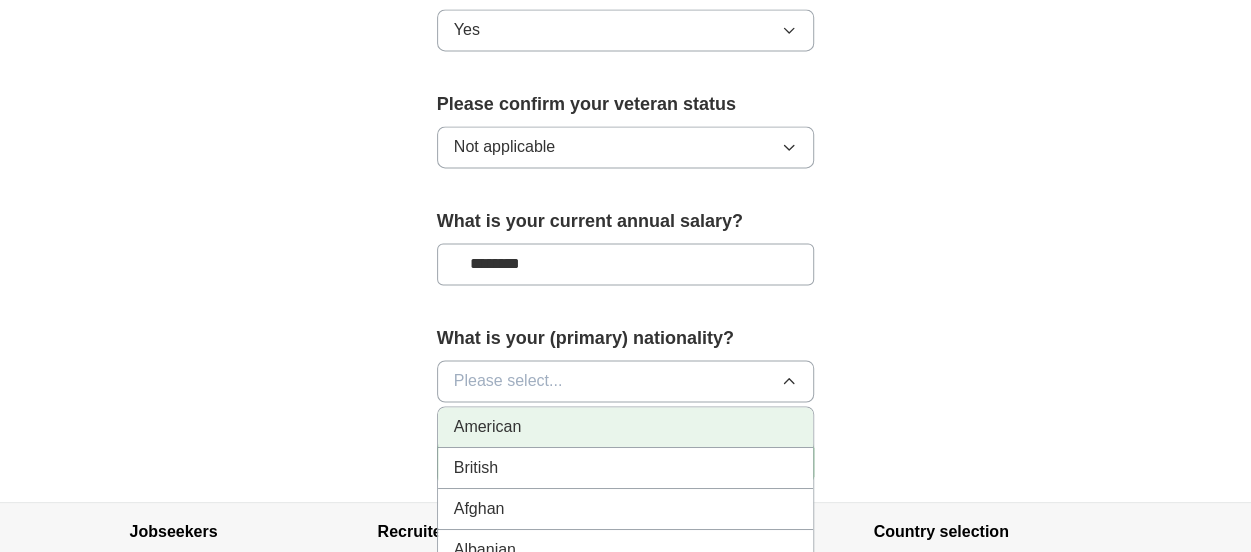 click on "American" at bounding box center [626, 427] 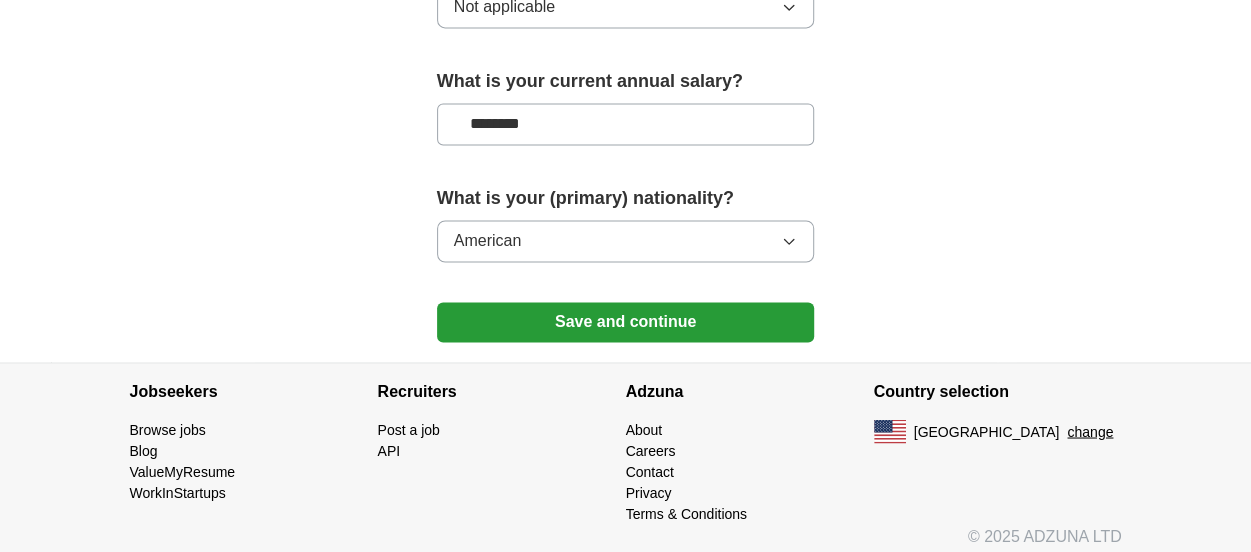 scroll, scrollTop: 1544, scrollLeft: 0, axis: vertical 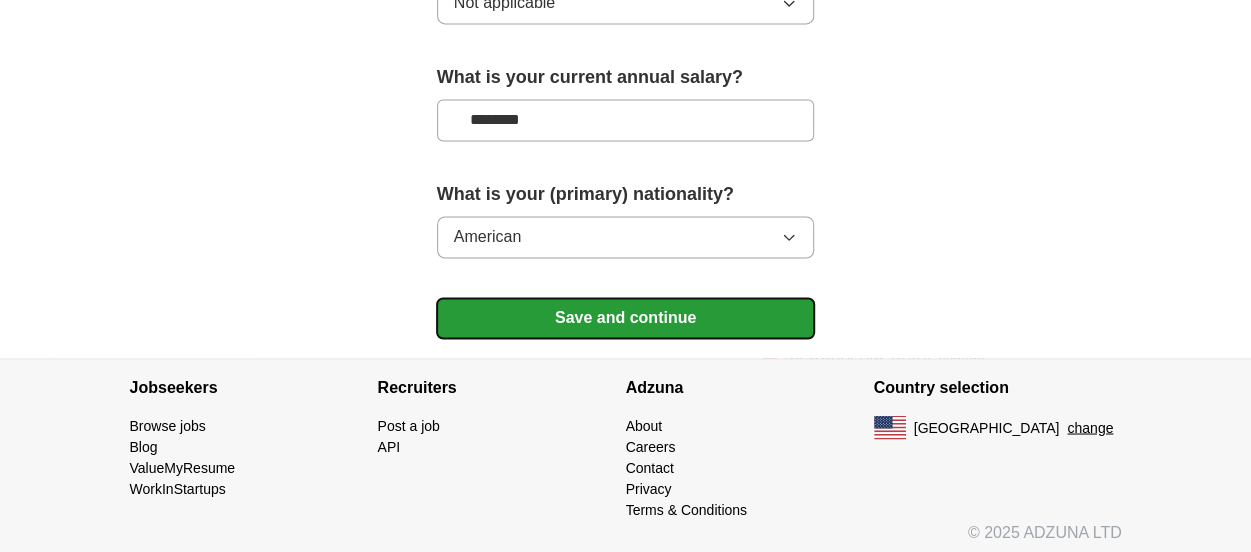 click on "Save and continue" at bounding box center [626, 318] 